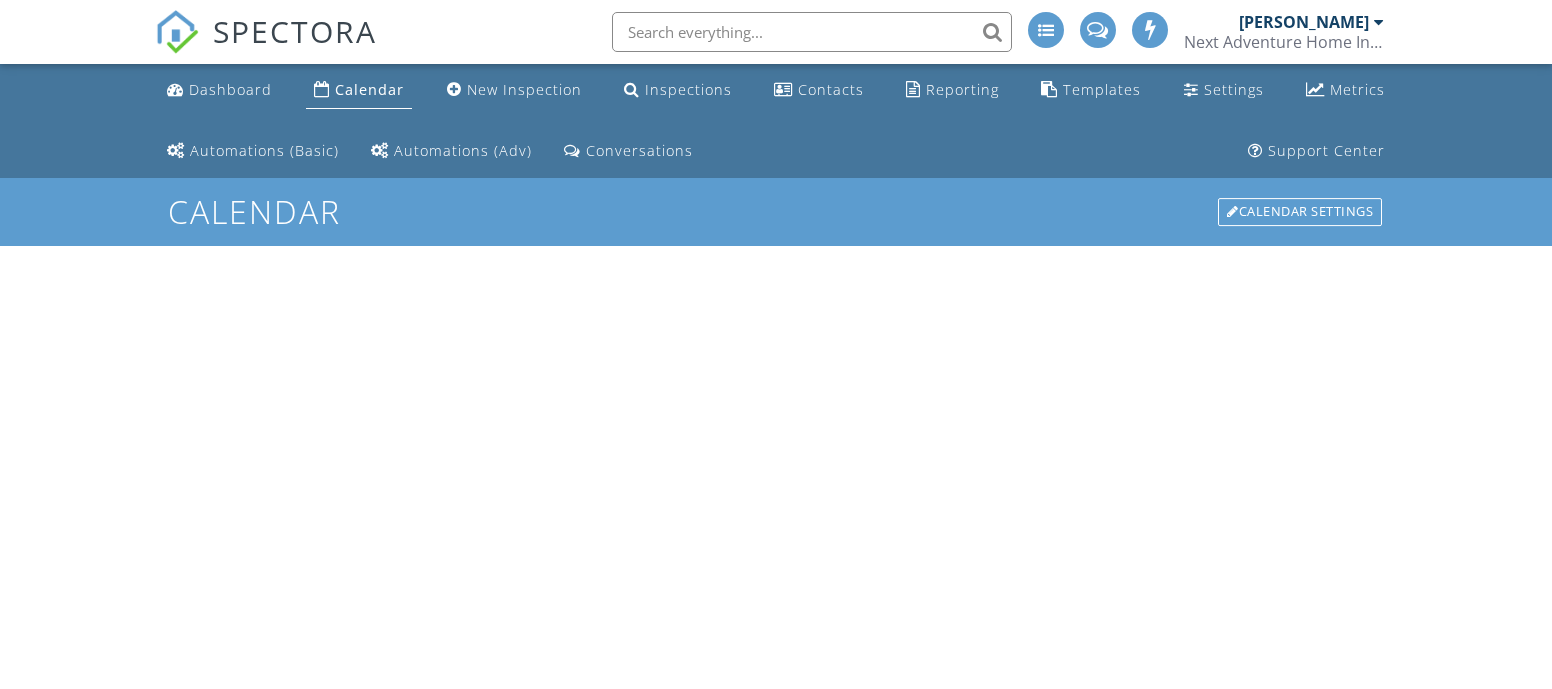 scroll, scrollTop: 0, scrollLeft: 0, axis: both 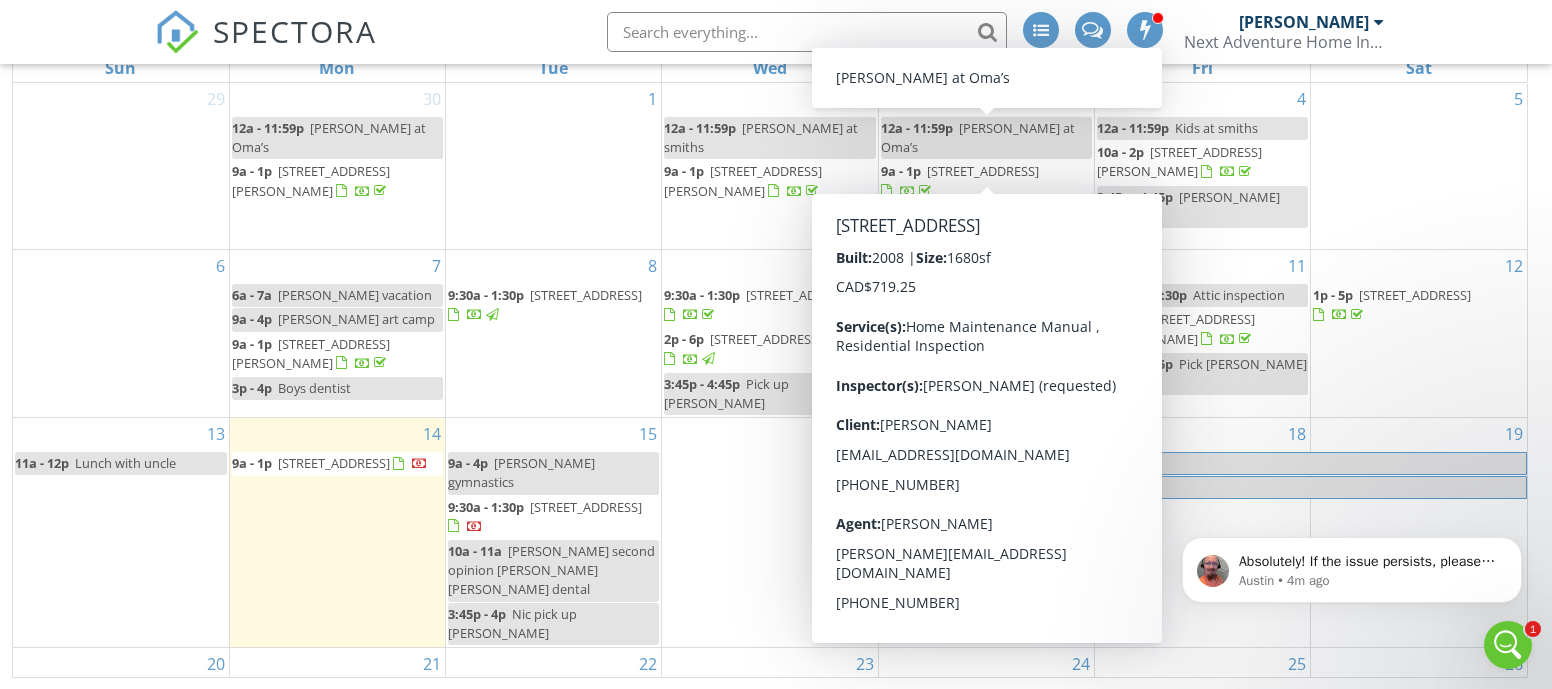 click 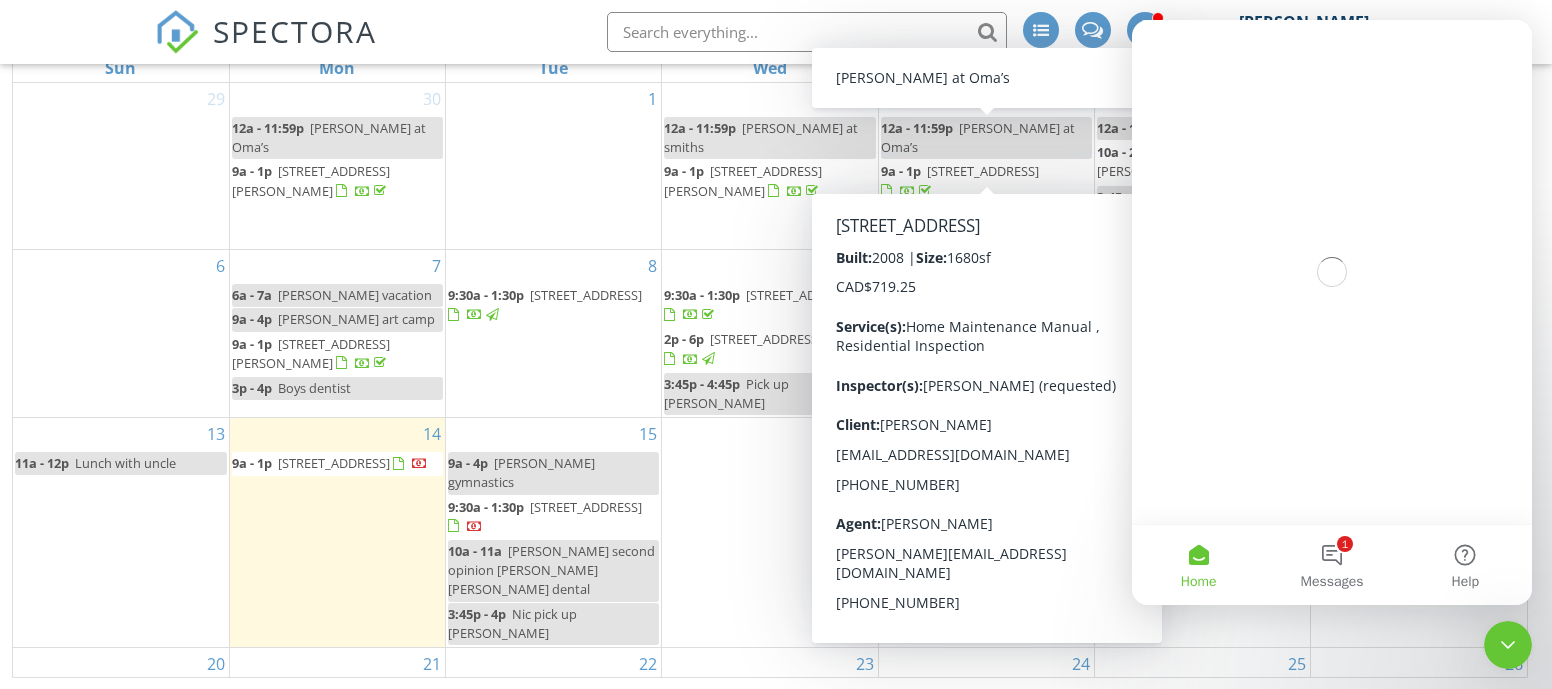scroll, scrollTop: 0, scrollLeft: 0, axis: both 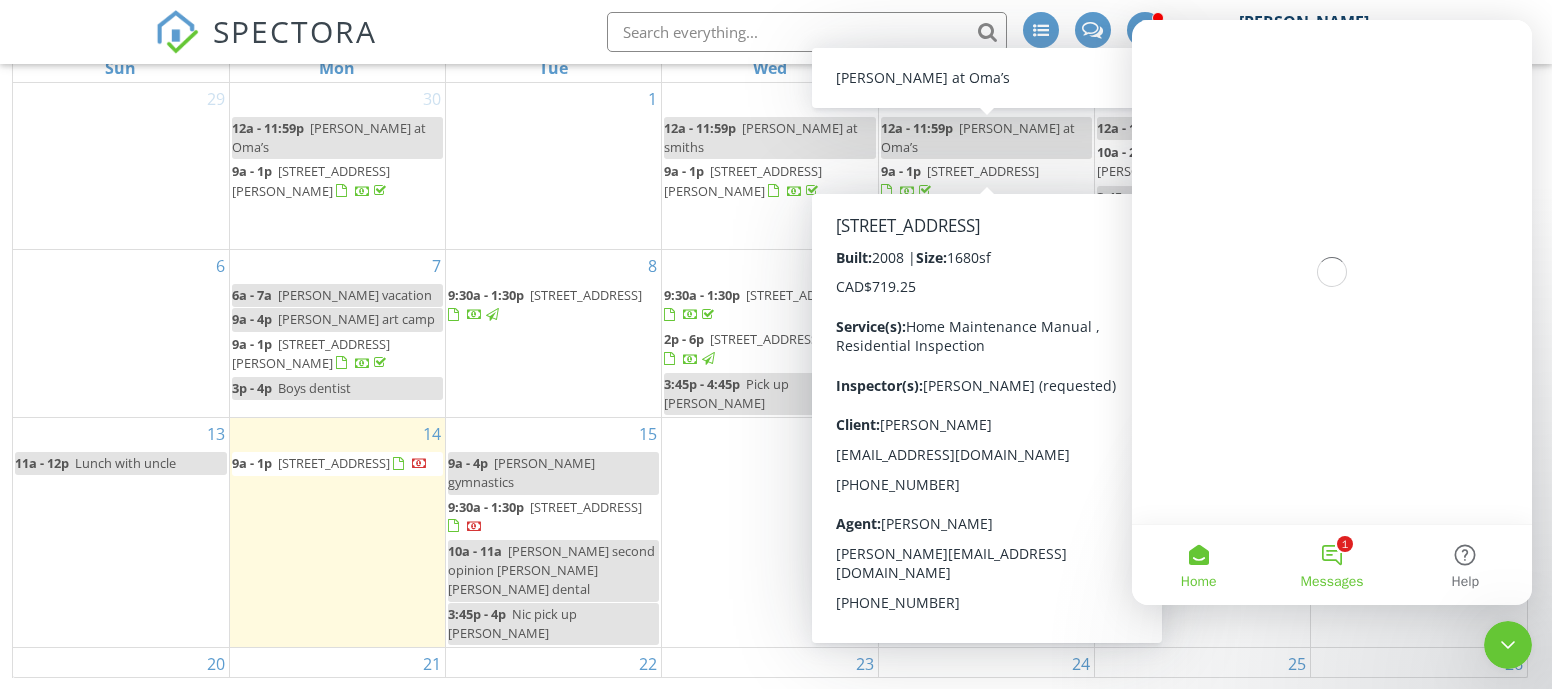 click on "1 Messages" at bounding box center [1331, 565] 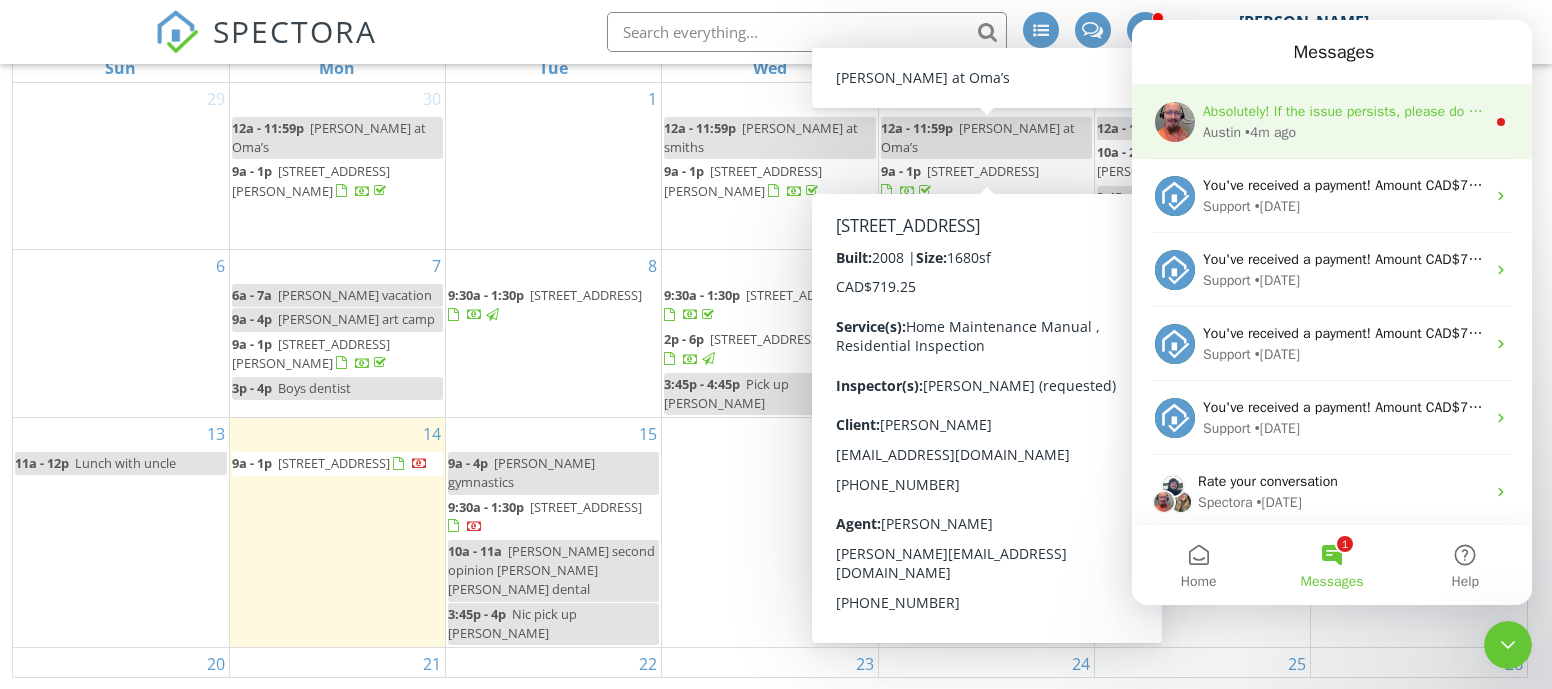 click on "Absolutely! If the issue persists, please do not hesitate to reach out! Austin •  4m ago" at bounding box center (1332, 122) 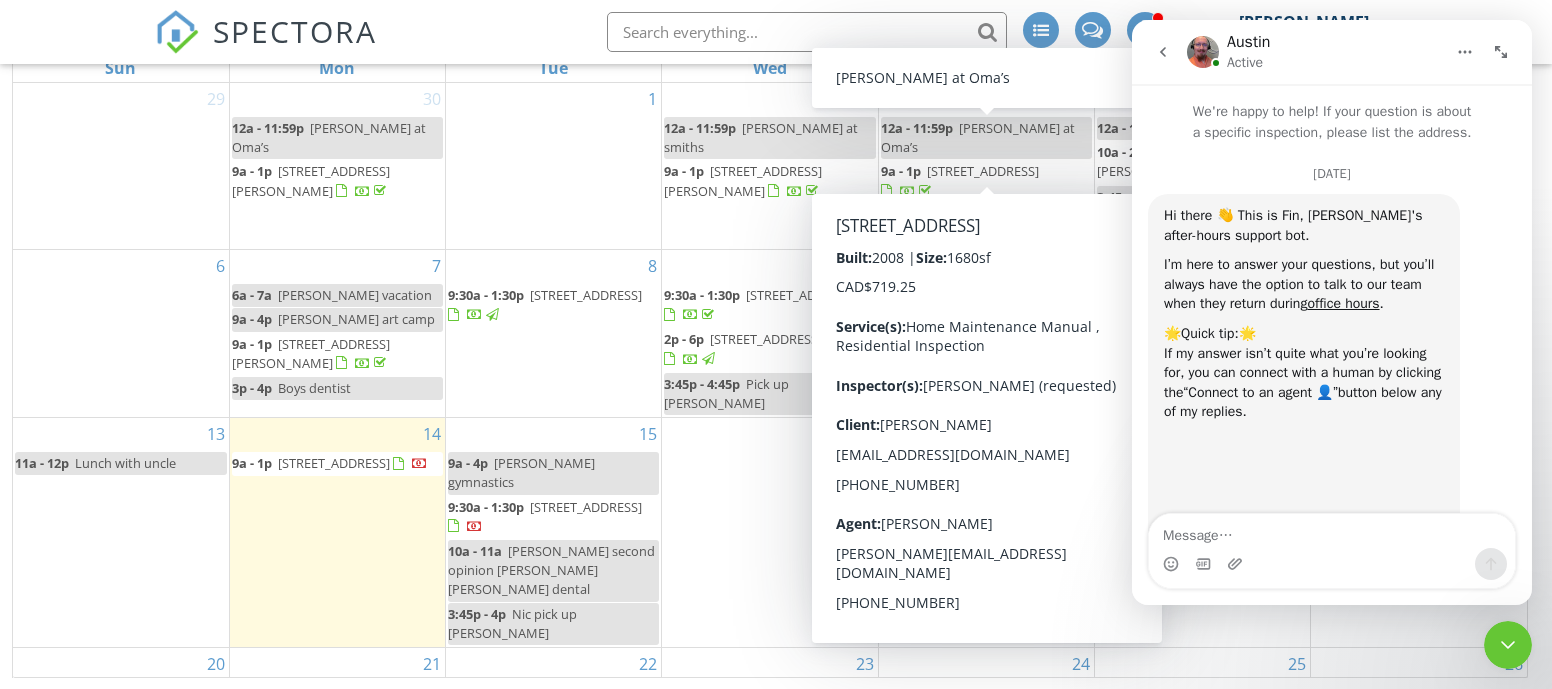 click at bounding box center (1508, 645) 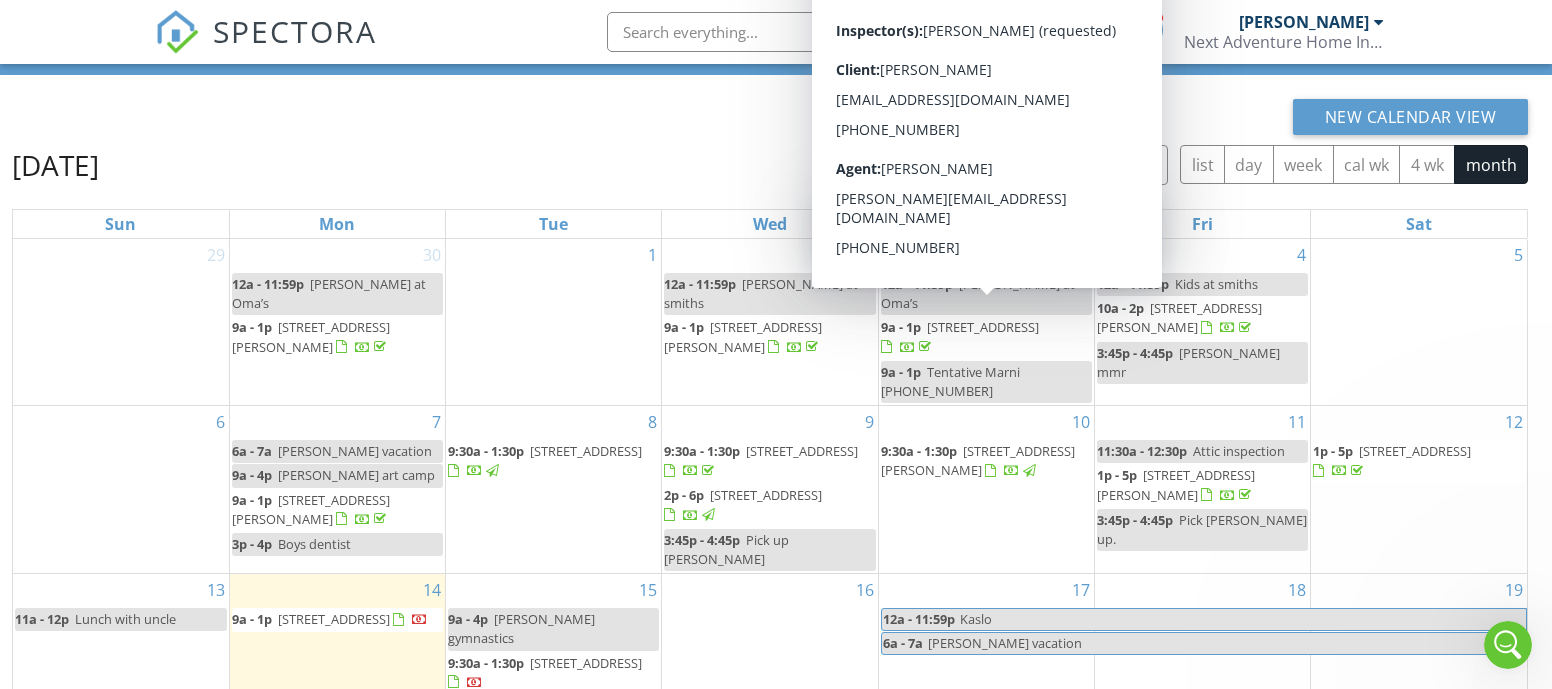 scroll, scrollTop: 0, scrollLeft: 0, axis: both 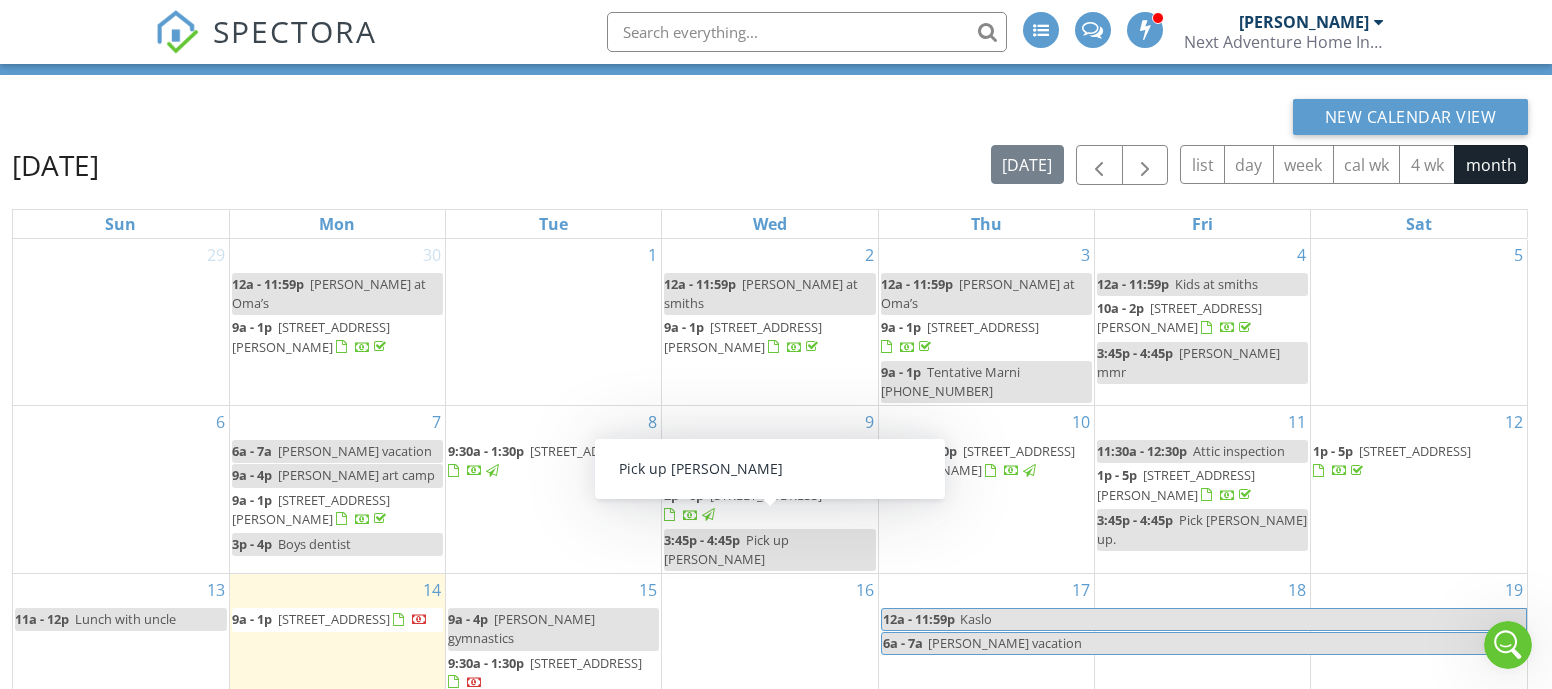 click on "16" at bounding box center [769, 688] 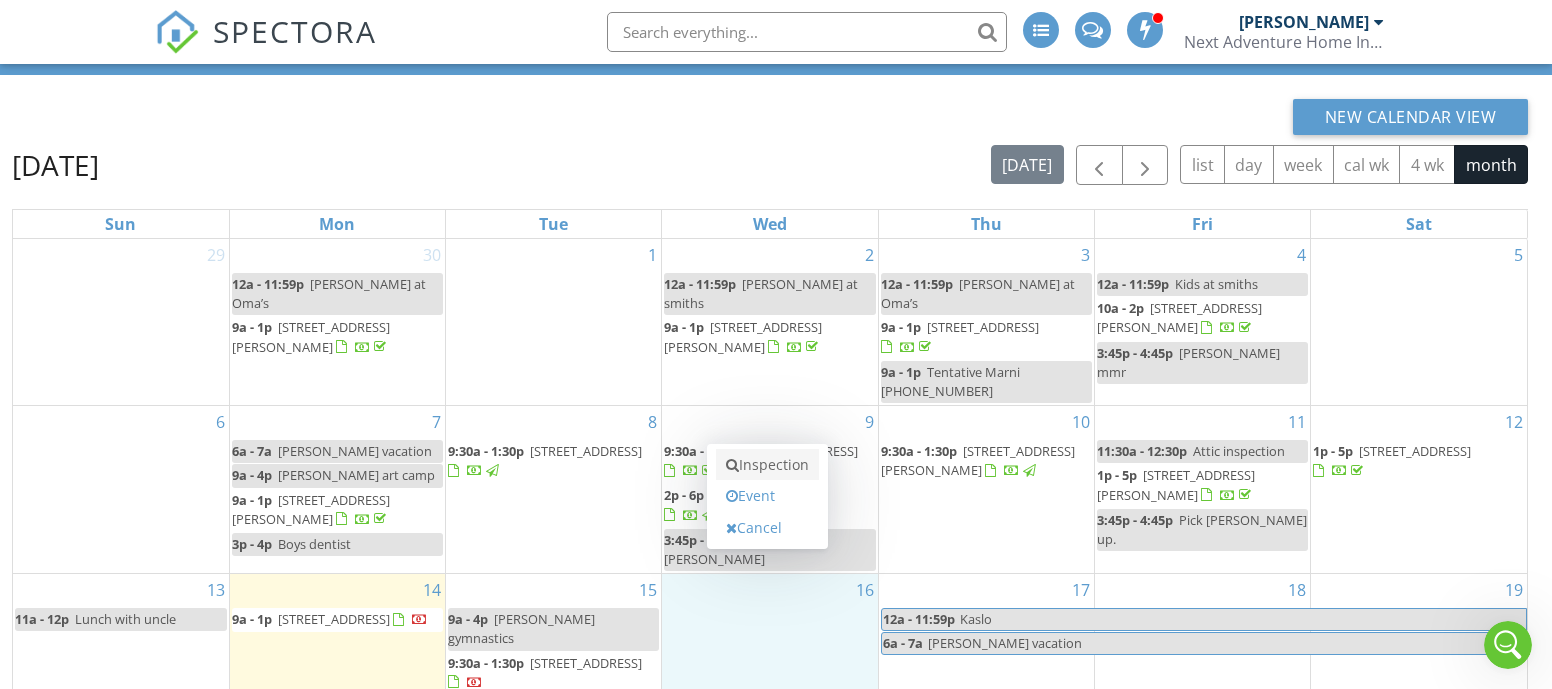 click on "Inspection" at bounding box center [767, 465] 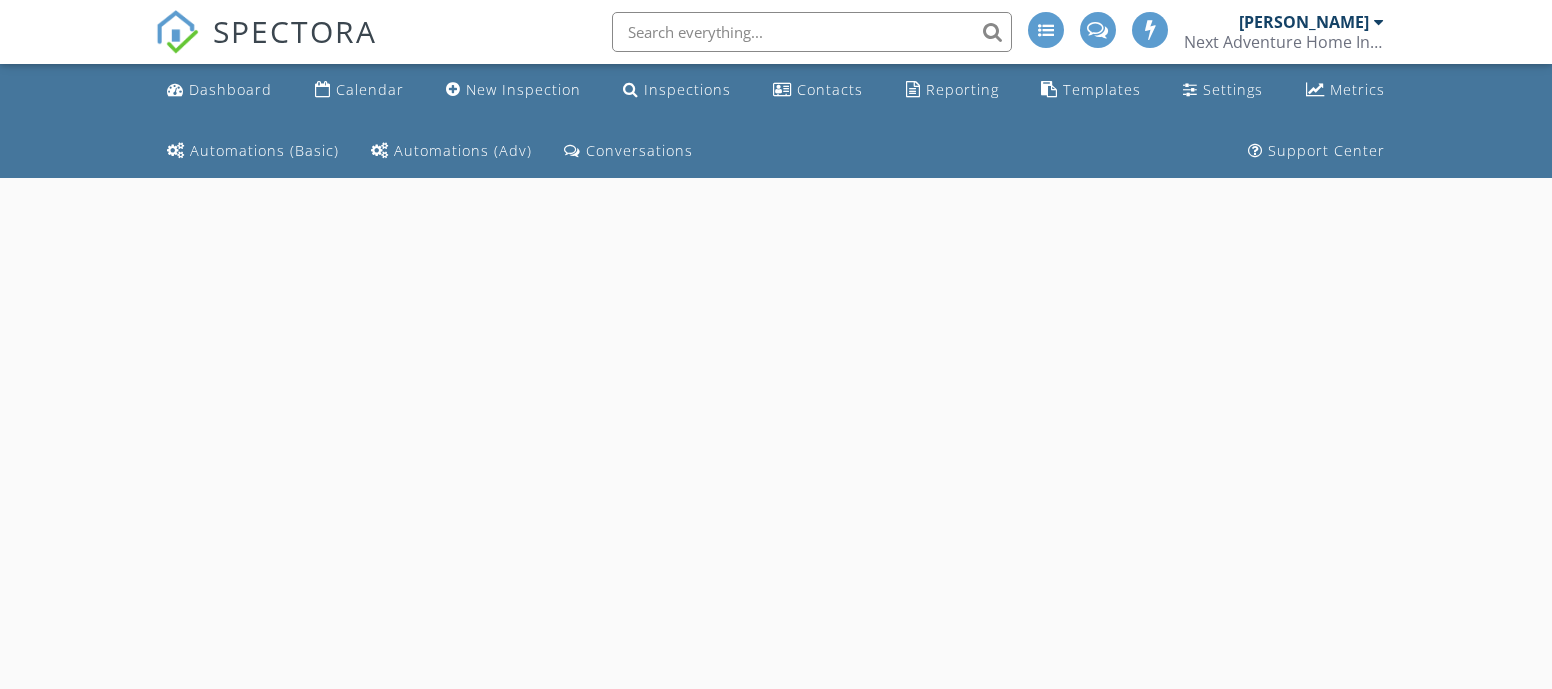 scroll, scrollTop: 0, scrollLeft: 0, axis: both 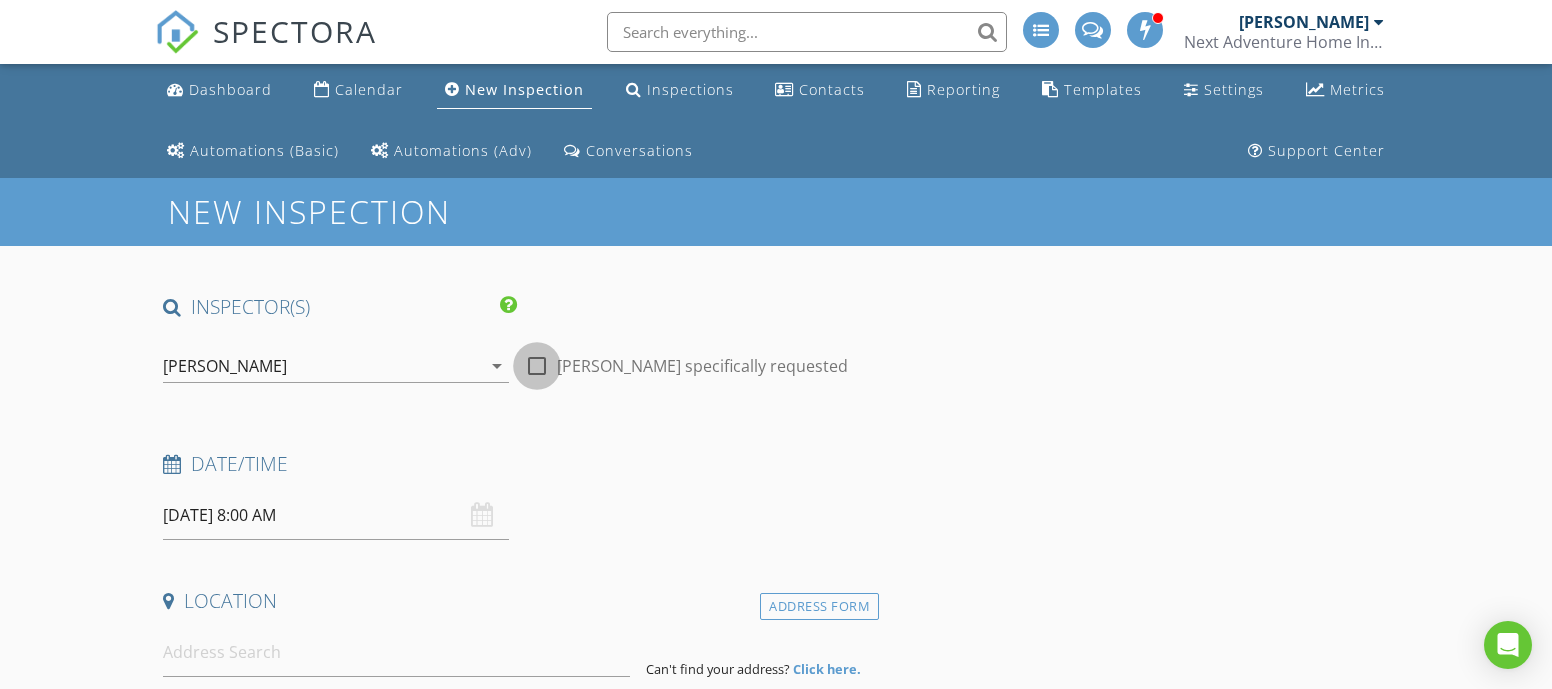 click at bounding box center (537, 366) 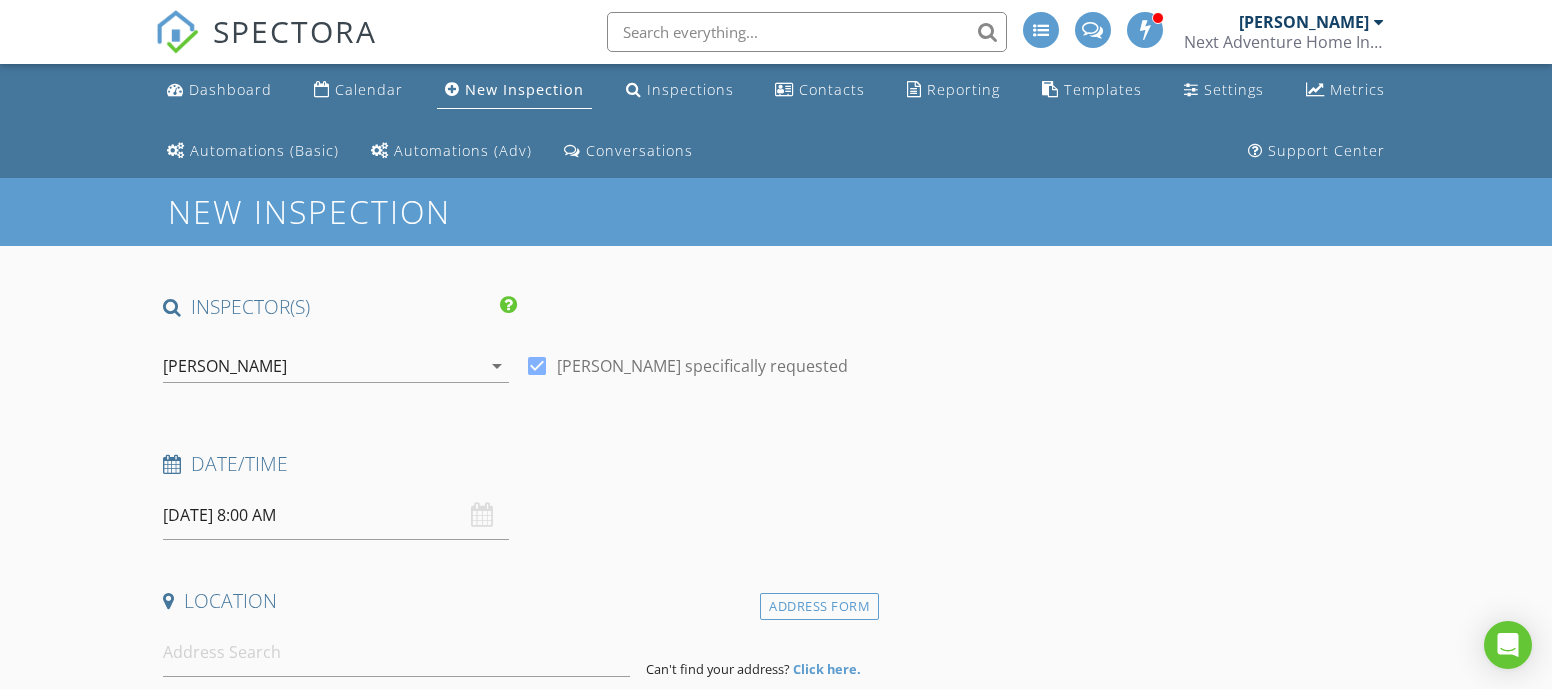 click on "[DATE] 8:00 AM" at bounding box center (336, 515) 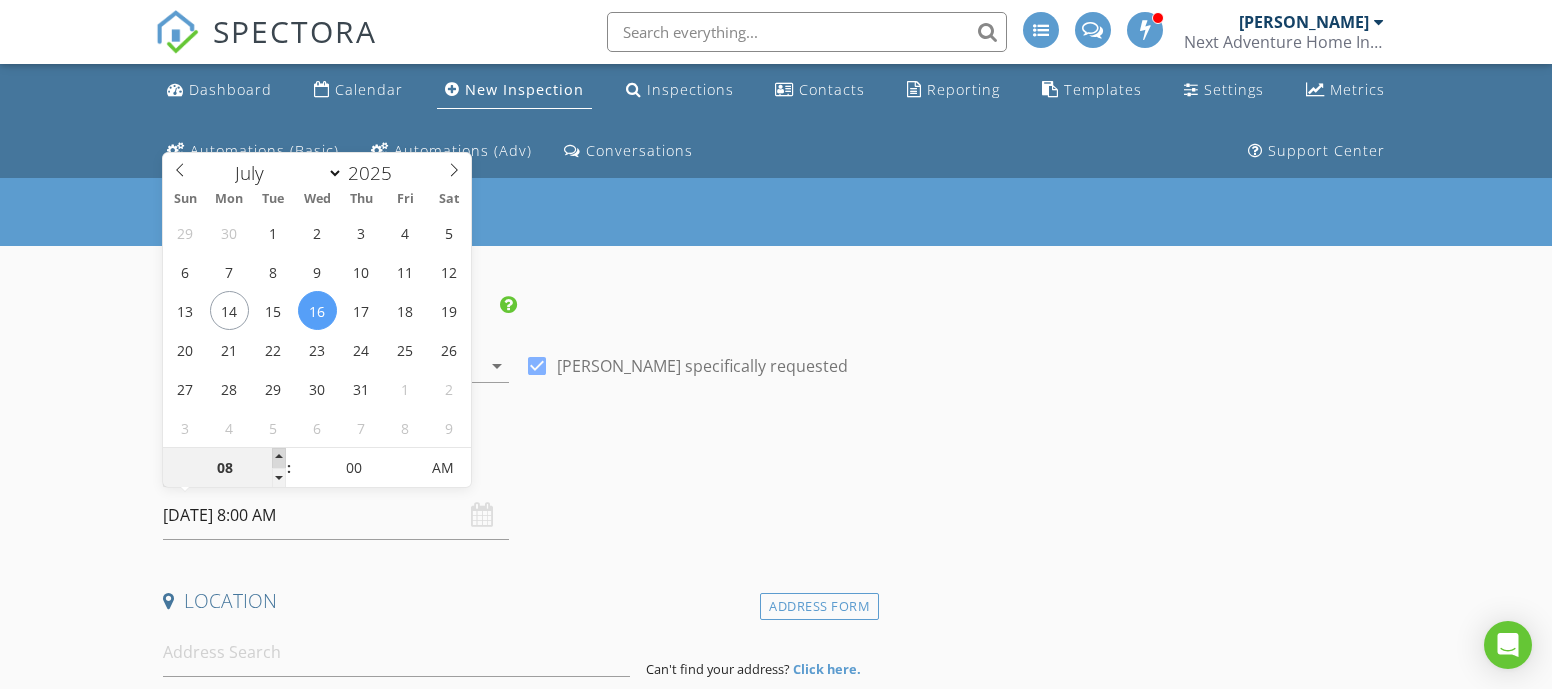 type on "09" 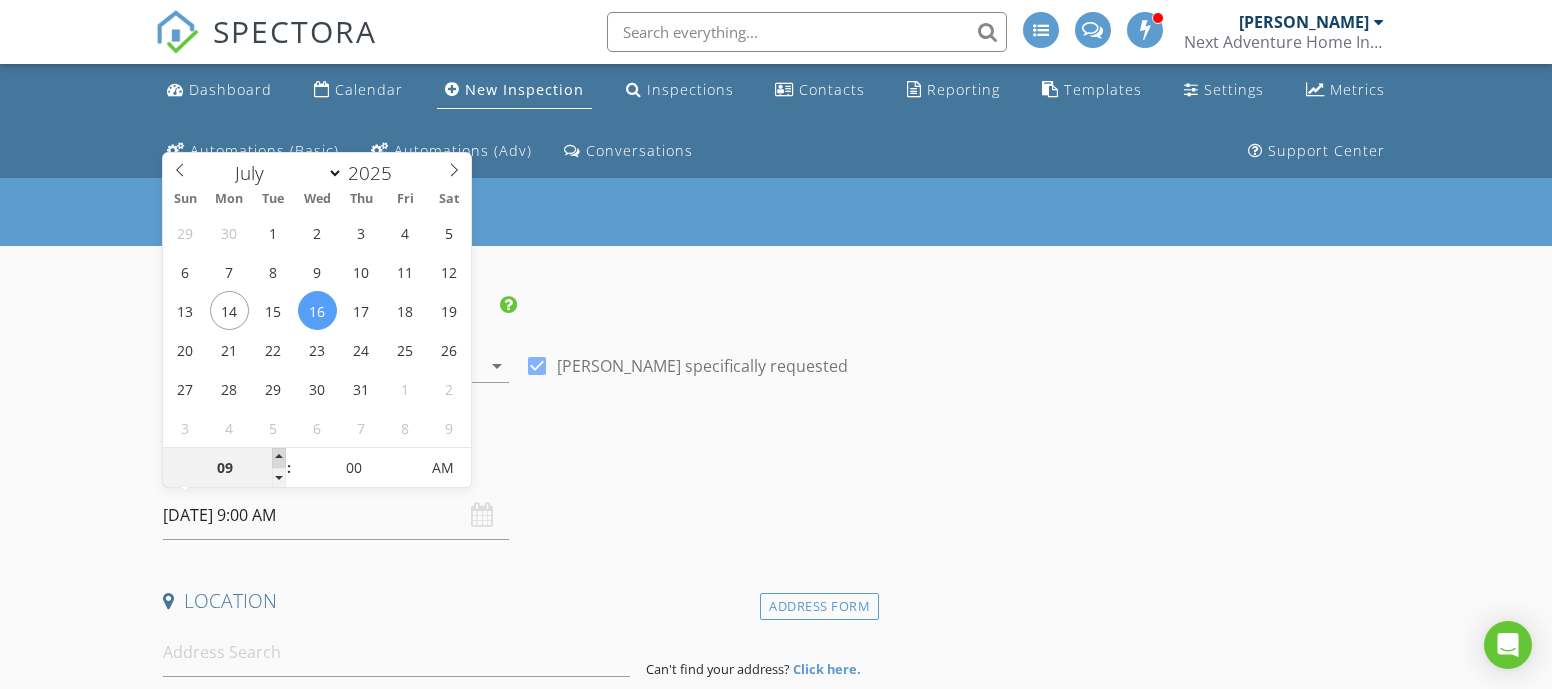 click at bounding box center (279, 458) 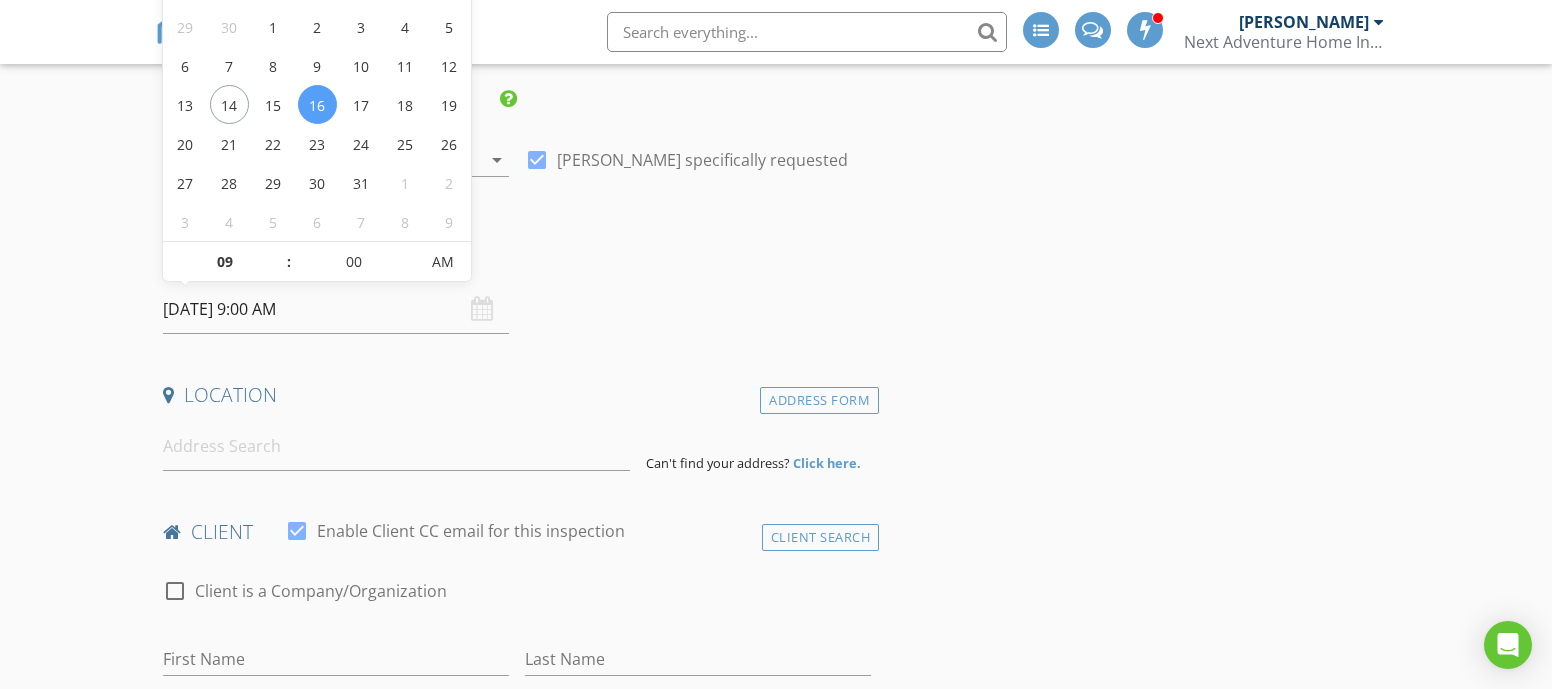 scroll, scrollTop: 221, scrollLeft: 0, axis: vertical 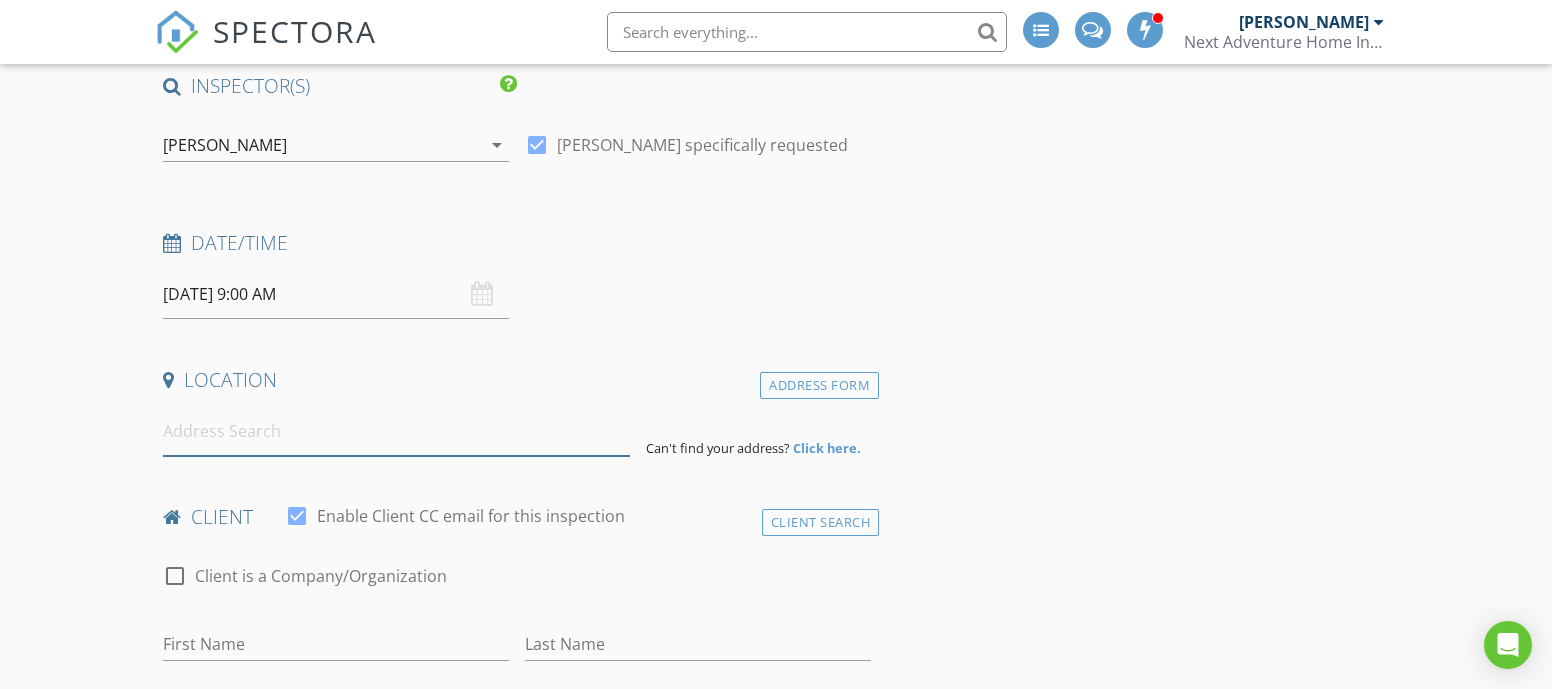 click at bounding box center [396, 431] 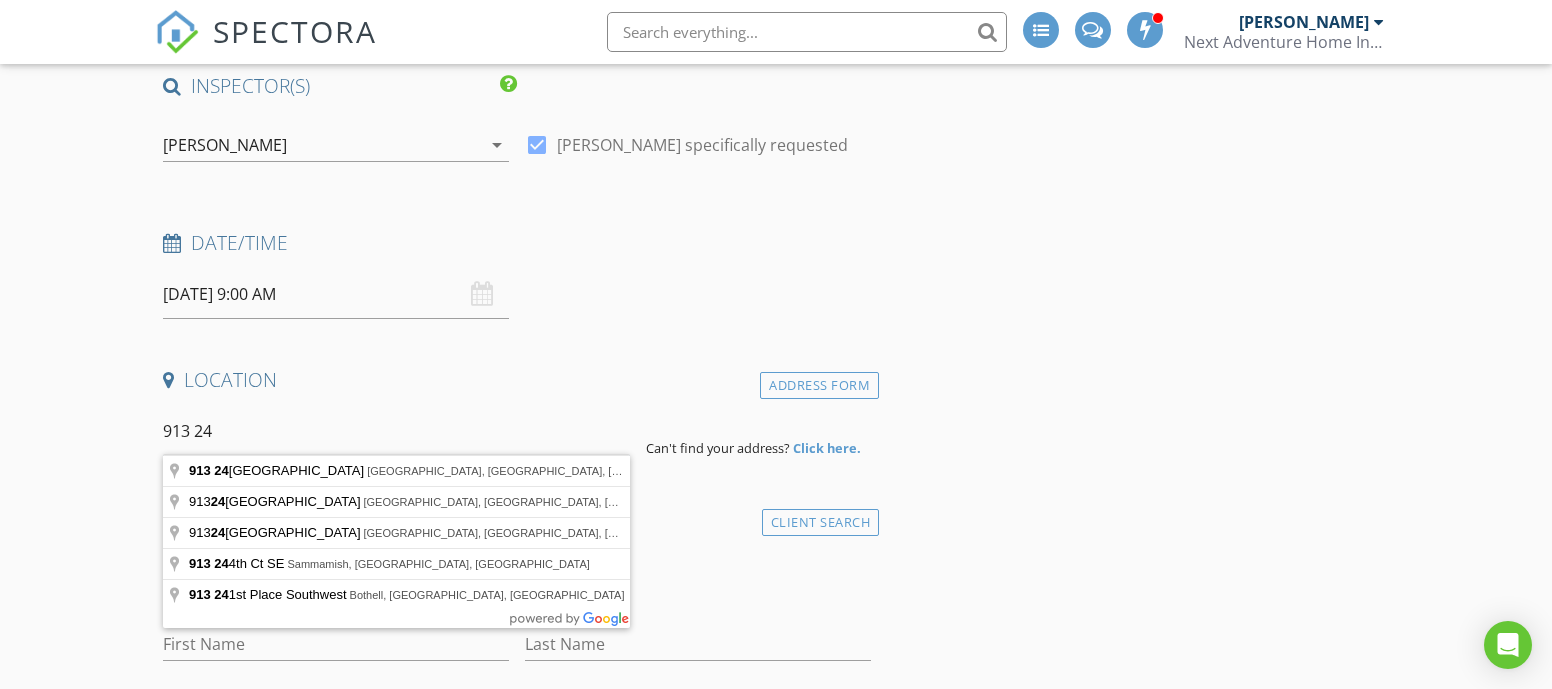 type on "913 24th Avenue North, Cranbrook, BC, Canada" 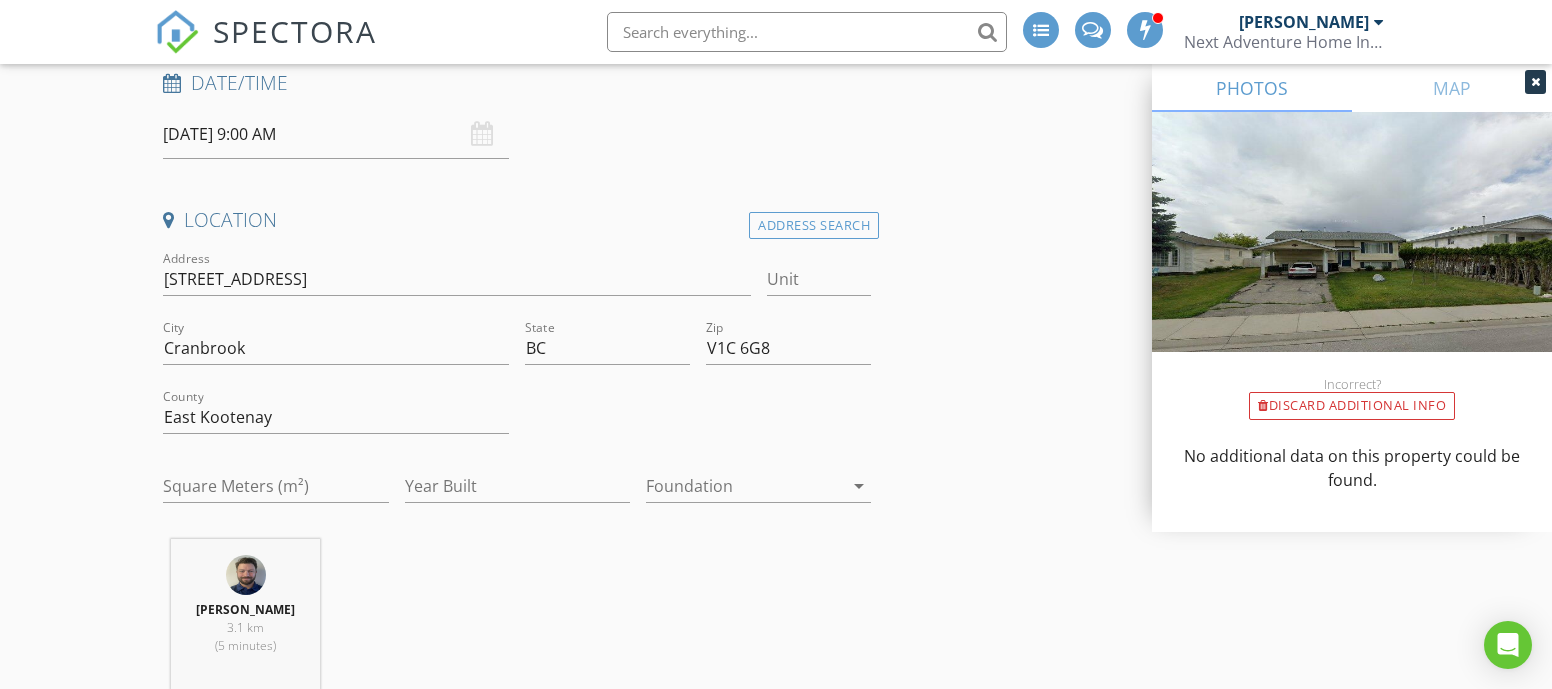 scroll, scrollTop: 410, scrollLeft: 0, axis: vertical 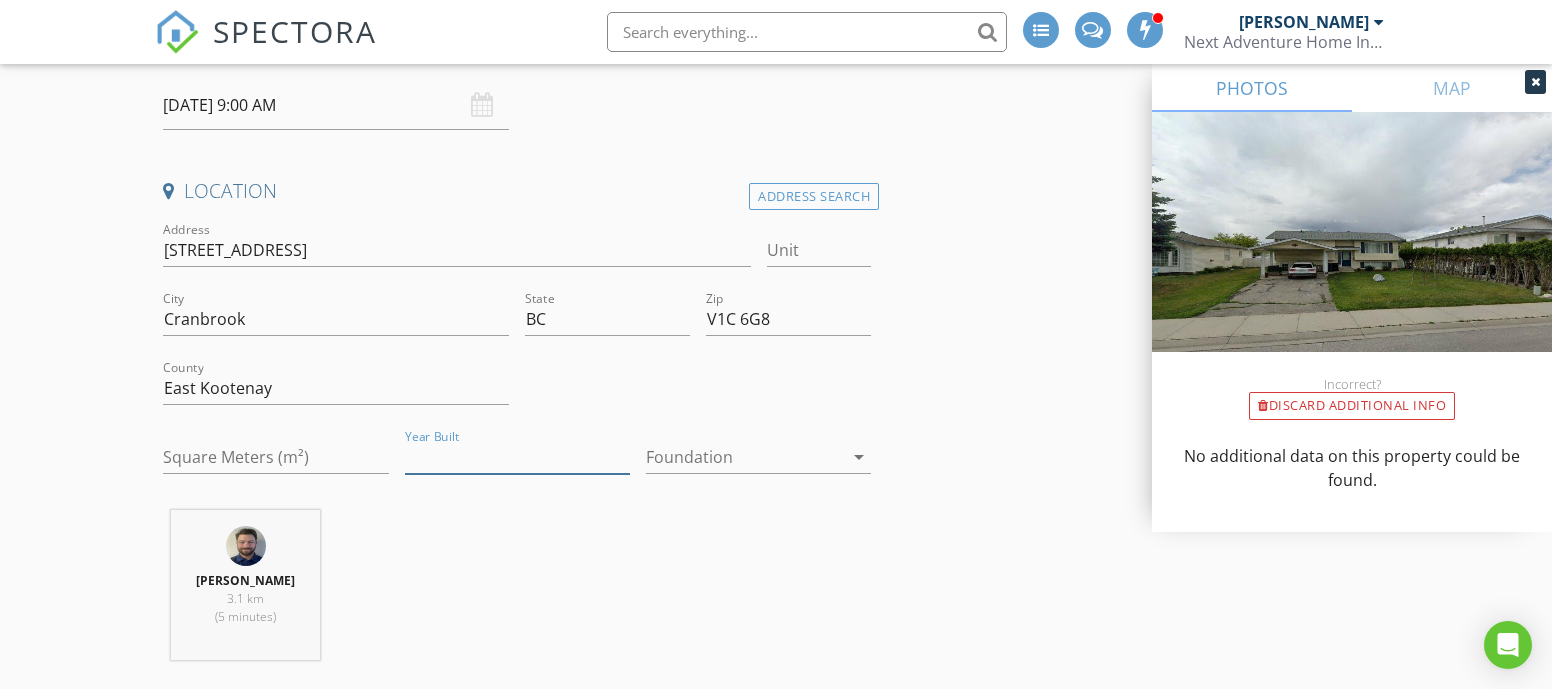 click on "Year Built" at bounding box center [517, 457] 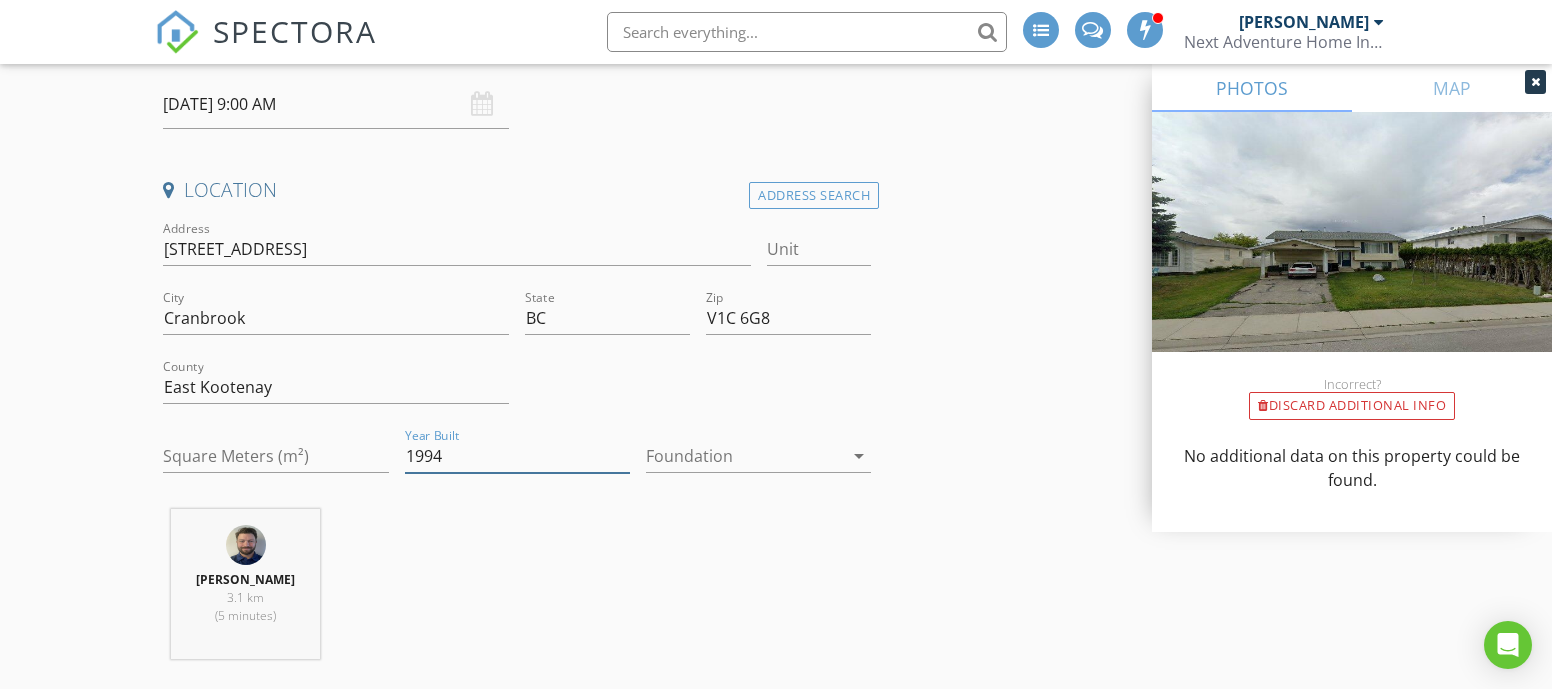 type on "1994" 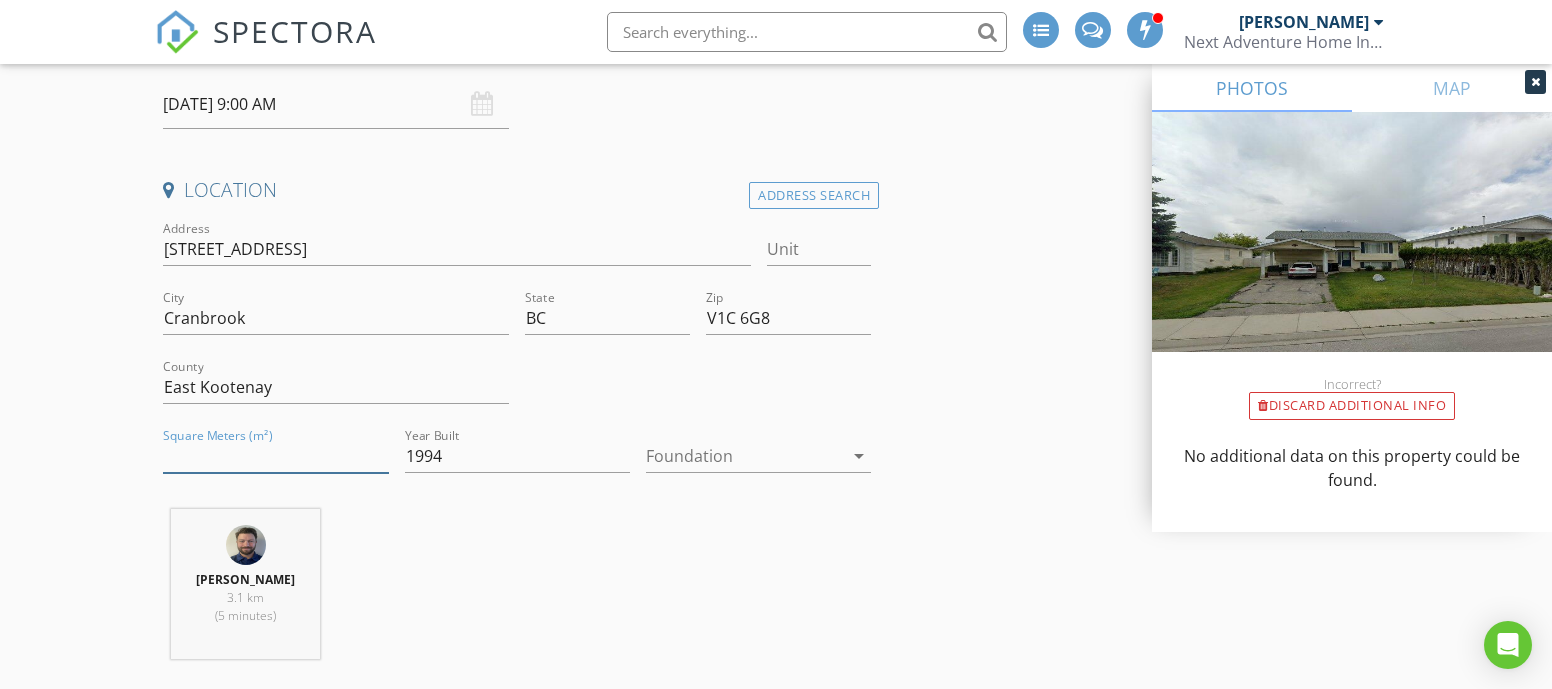 click on "Square Meters (m²)" at bounding box center [275, 456] 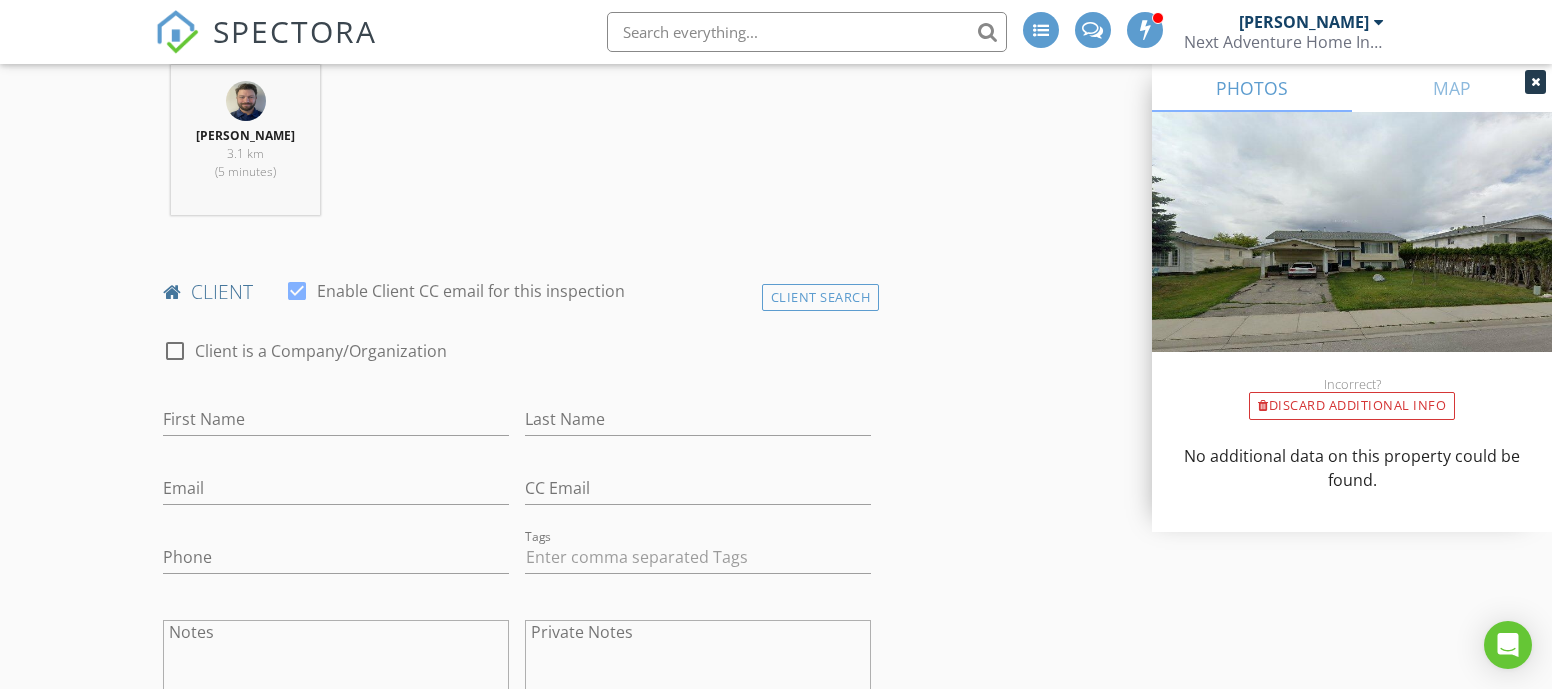 scroll, scrollTop: 864, scrollLeft: 0, axis: vertical 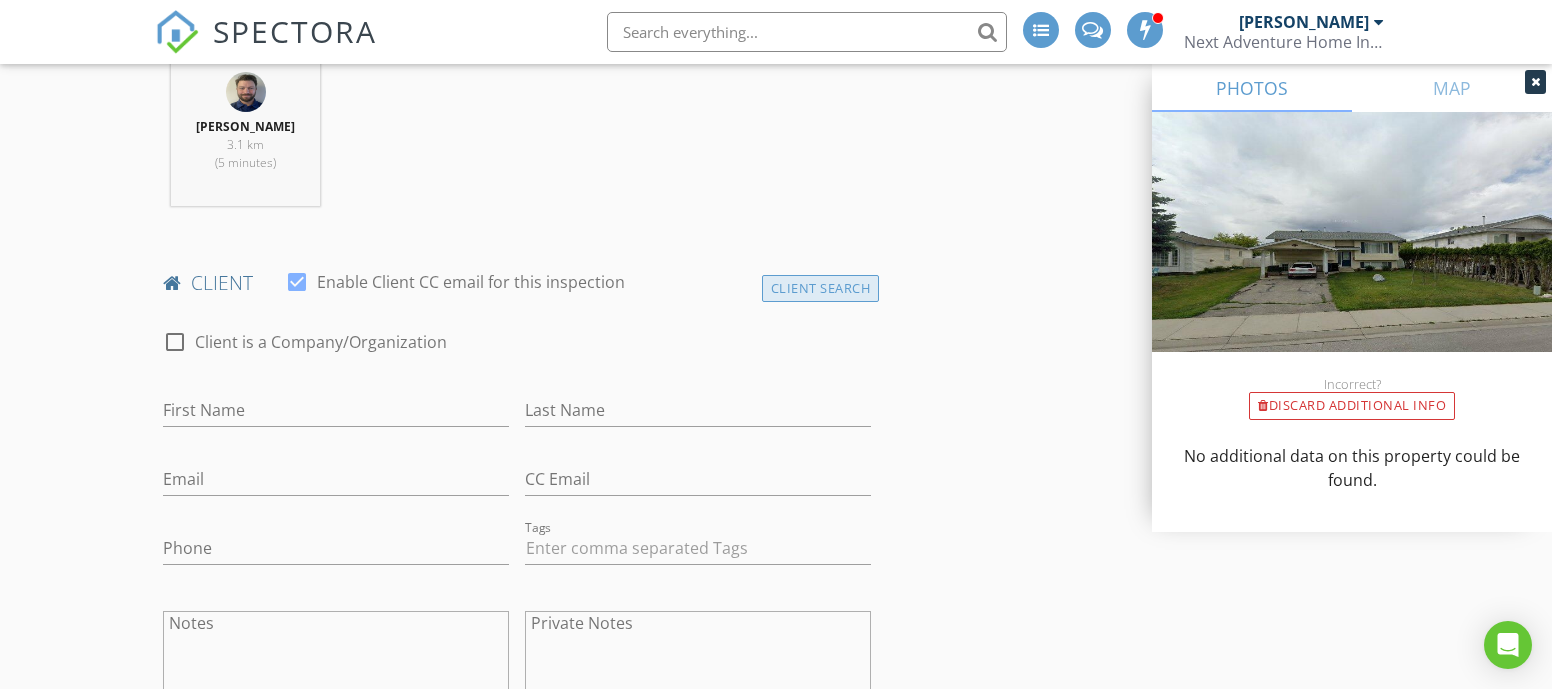 type on "1997" 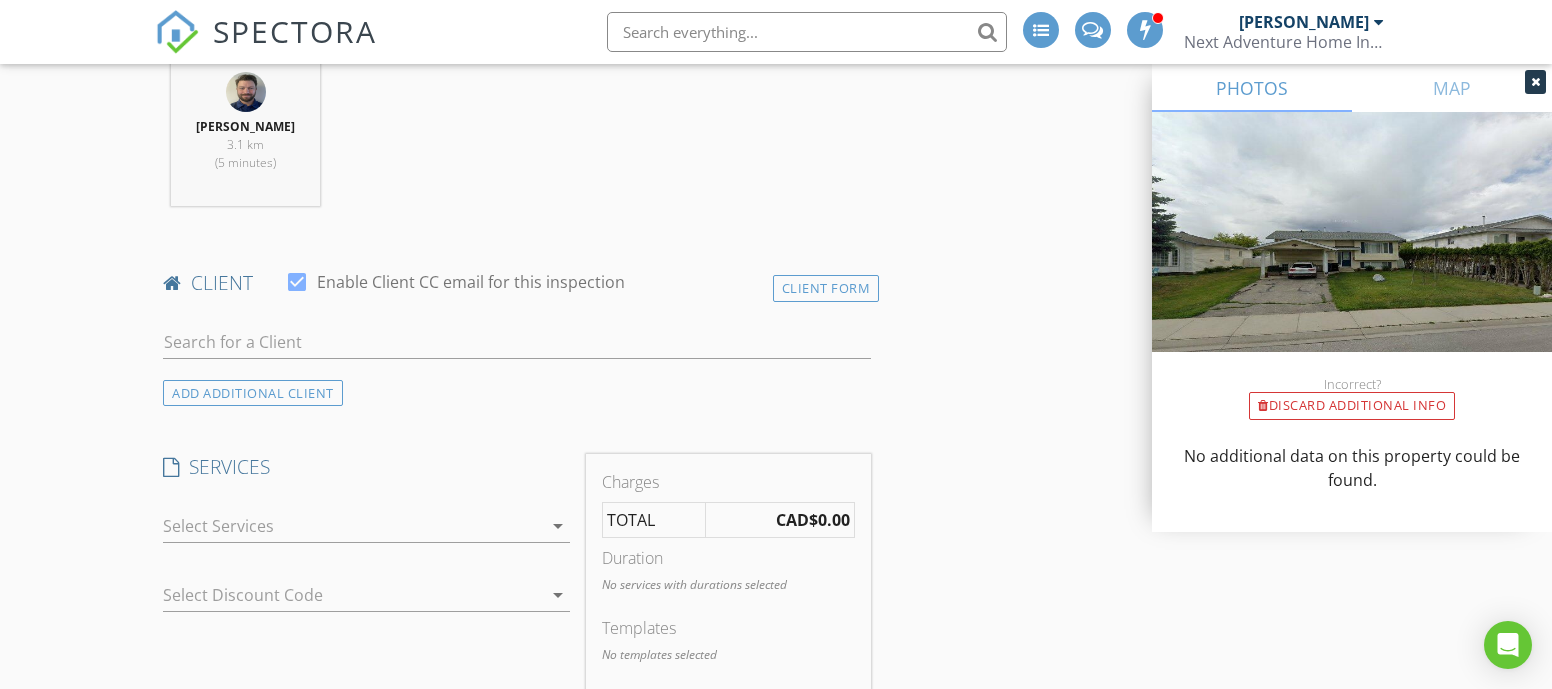 drag, startPoint x: 417, startPoint y: 310, endPoint x: 400, endPoint y: 315, distance: 17.720045 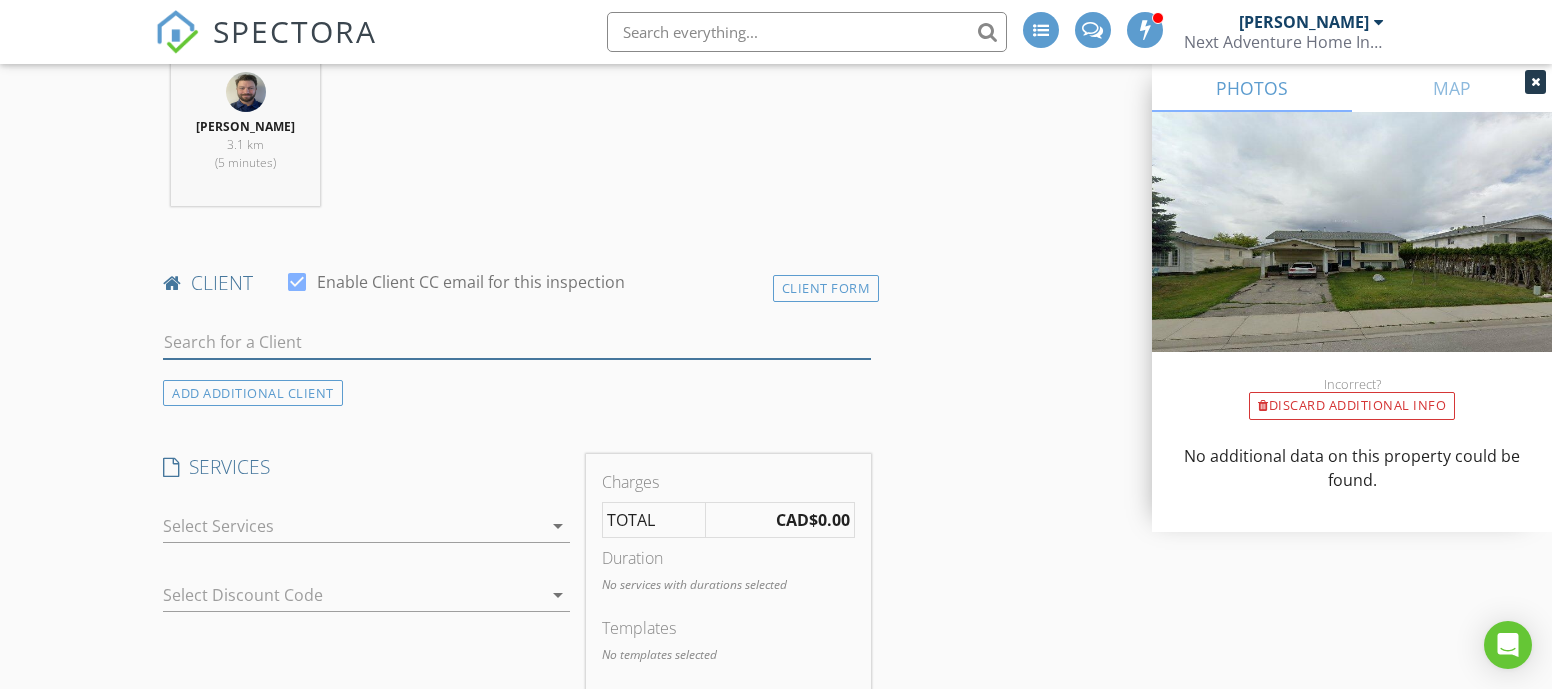 click at bounding box center (517, 342) 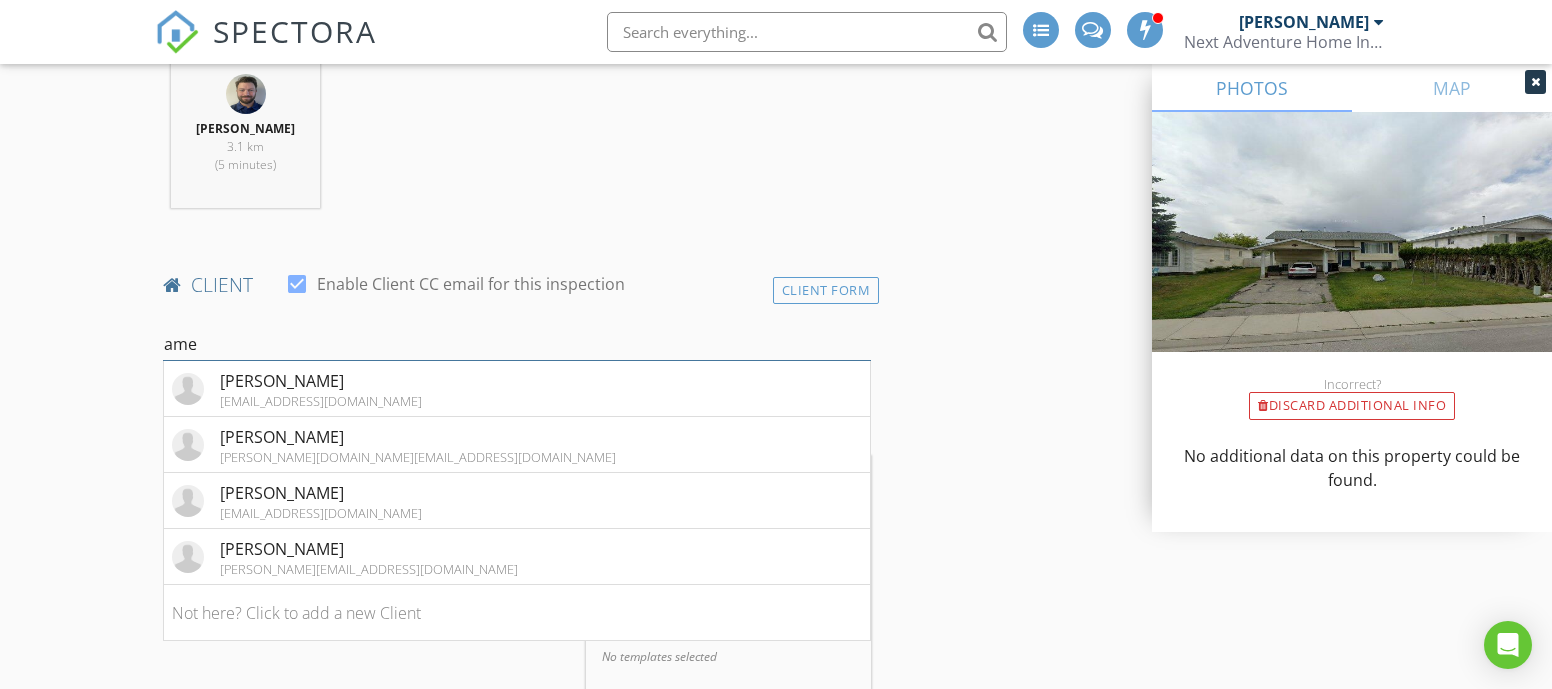 scroll, scrollTop: 868, scrollLeft: 0, axis: vertical 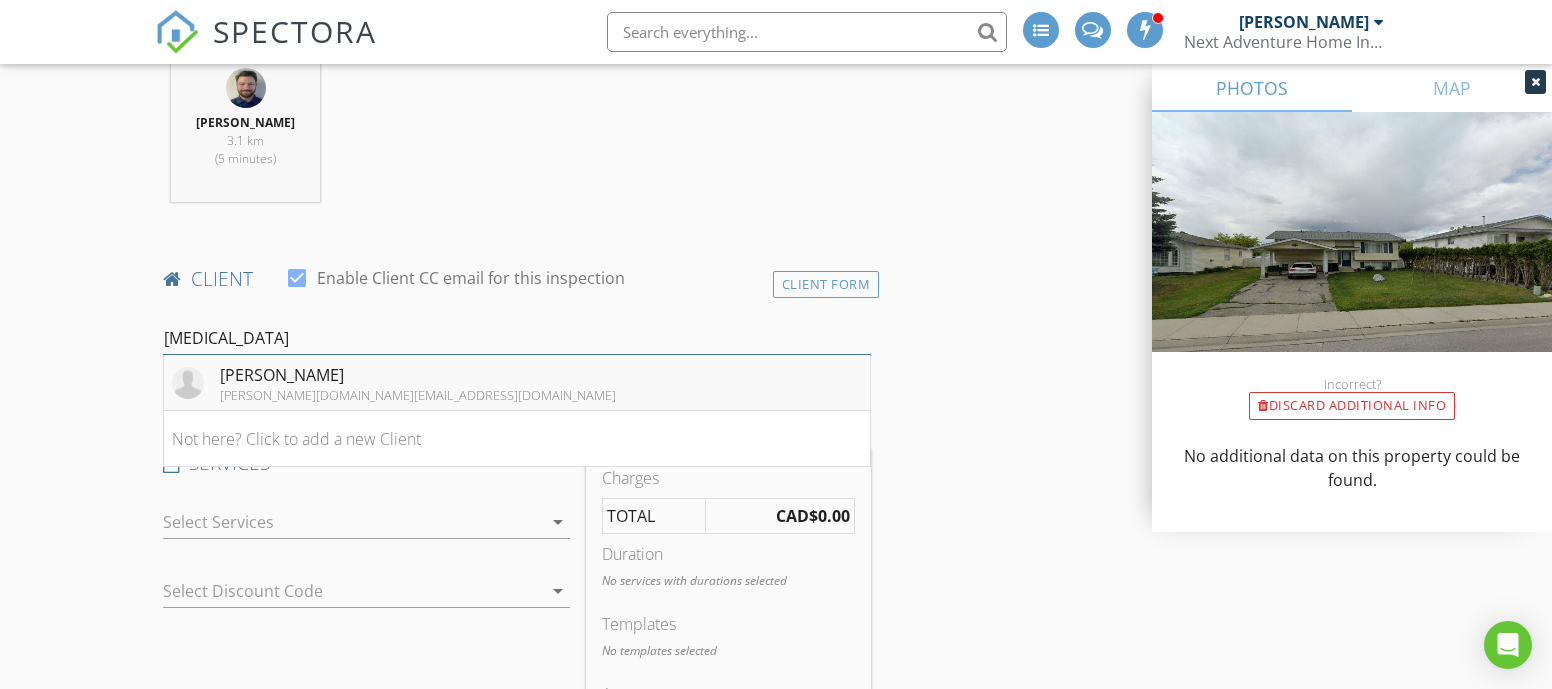 type on "amen" 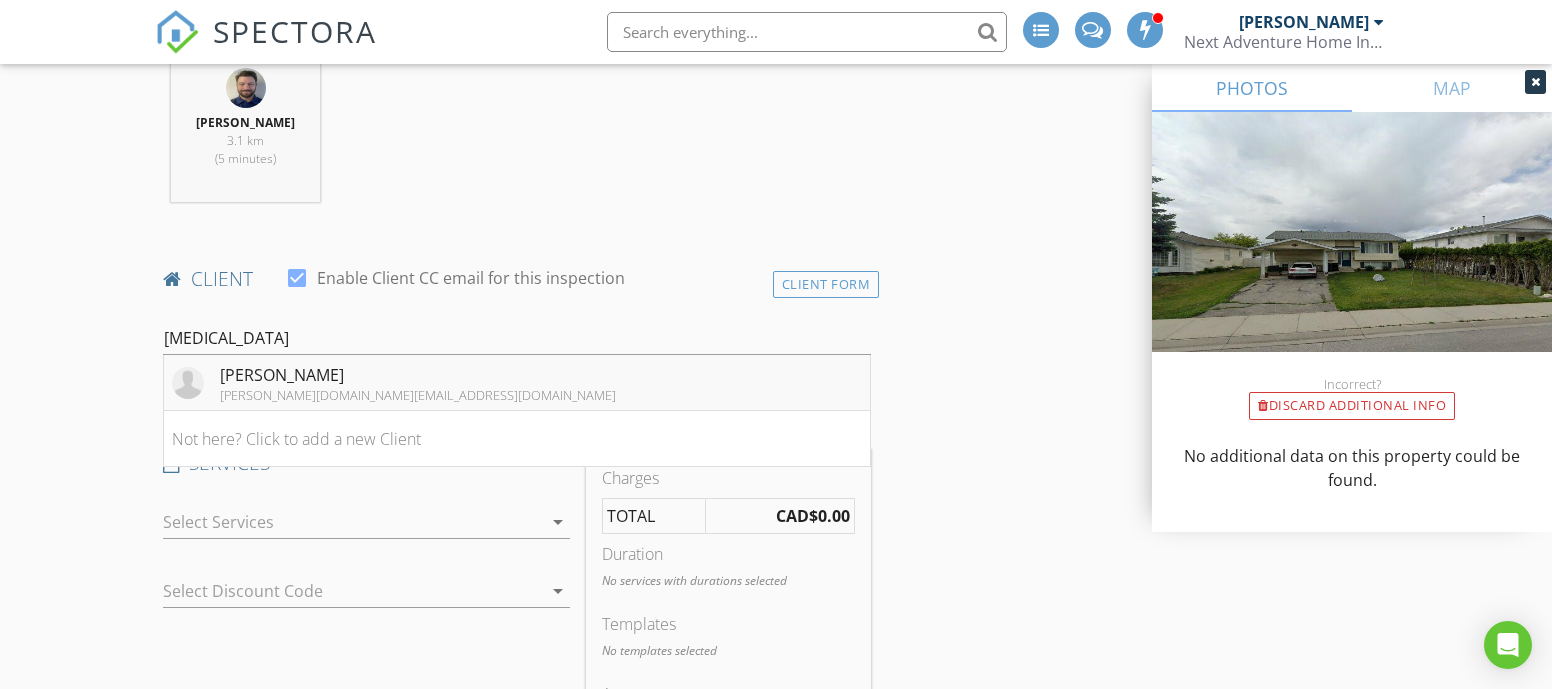 click on "Amelie Mathieu" at bounding box center (418, 375) 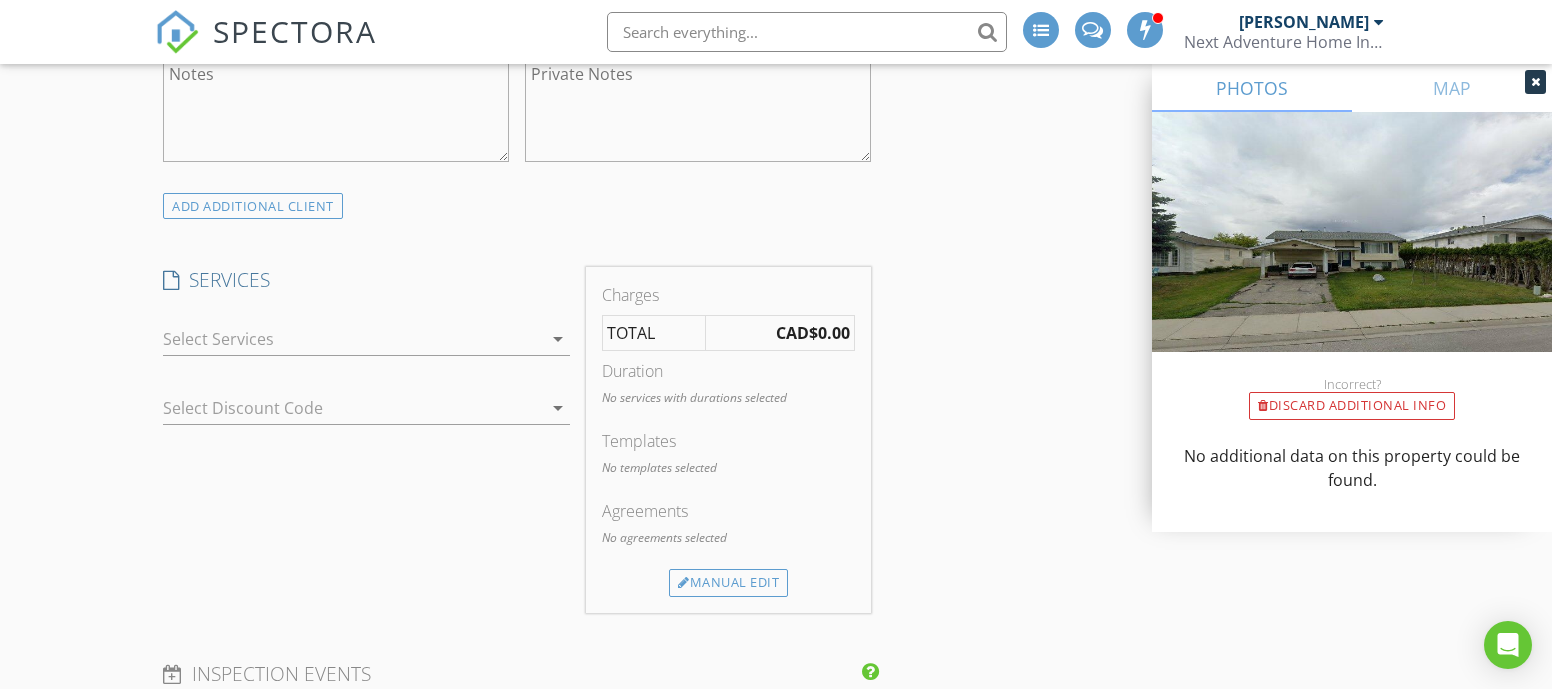 scroll, scrollTop: 1424, scrollLeft: 0, axis: vertical 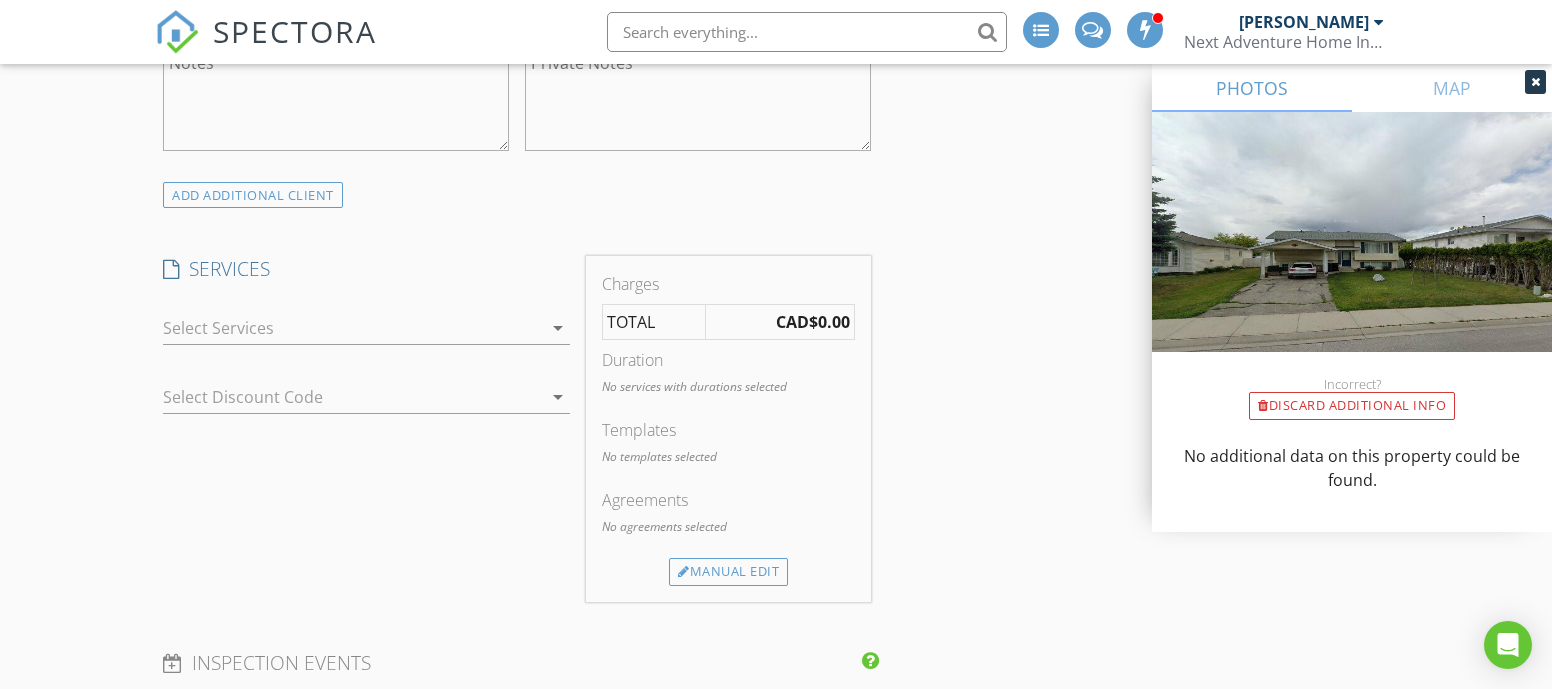 click at bounding box center [352, 328] 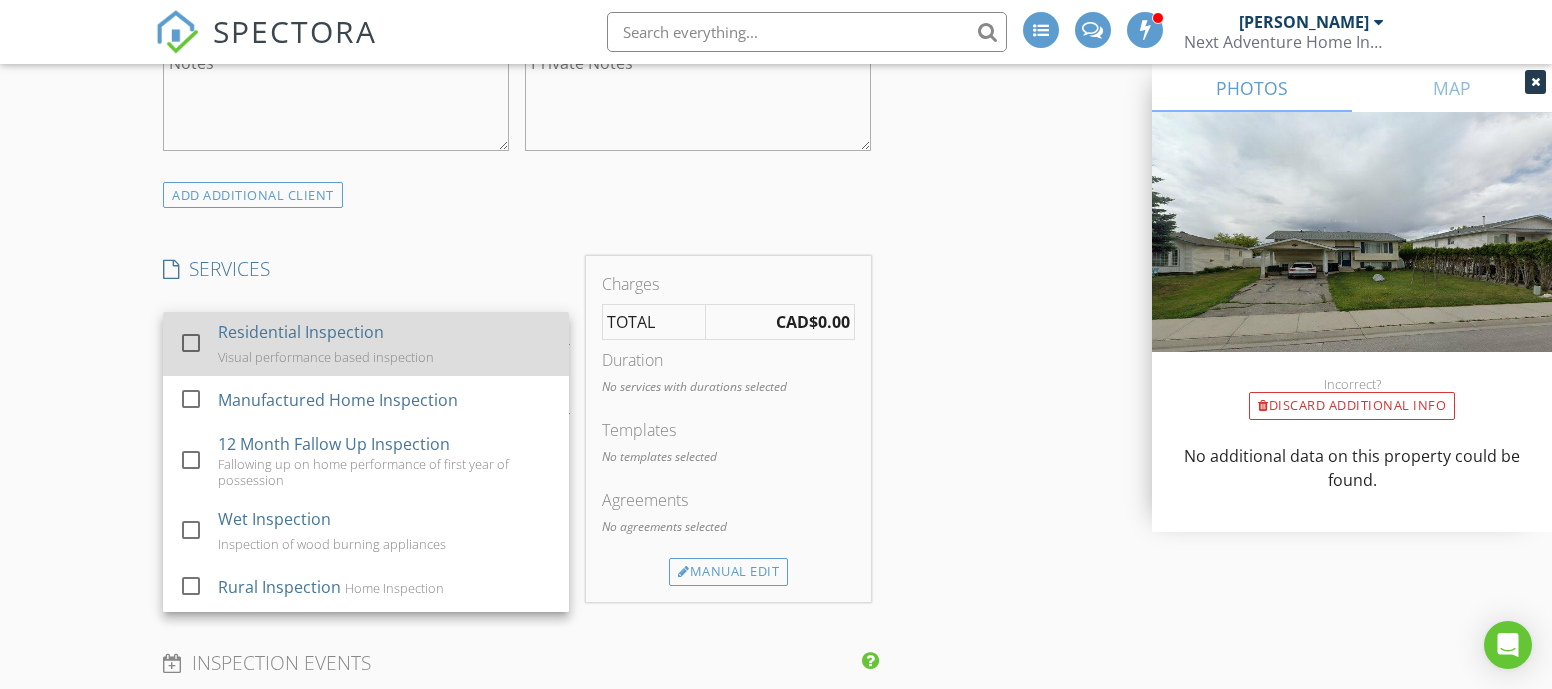 click on "Residential Inspection" at bounding box center (301, 332) 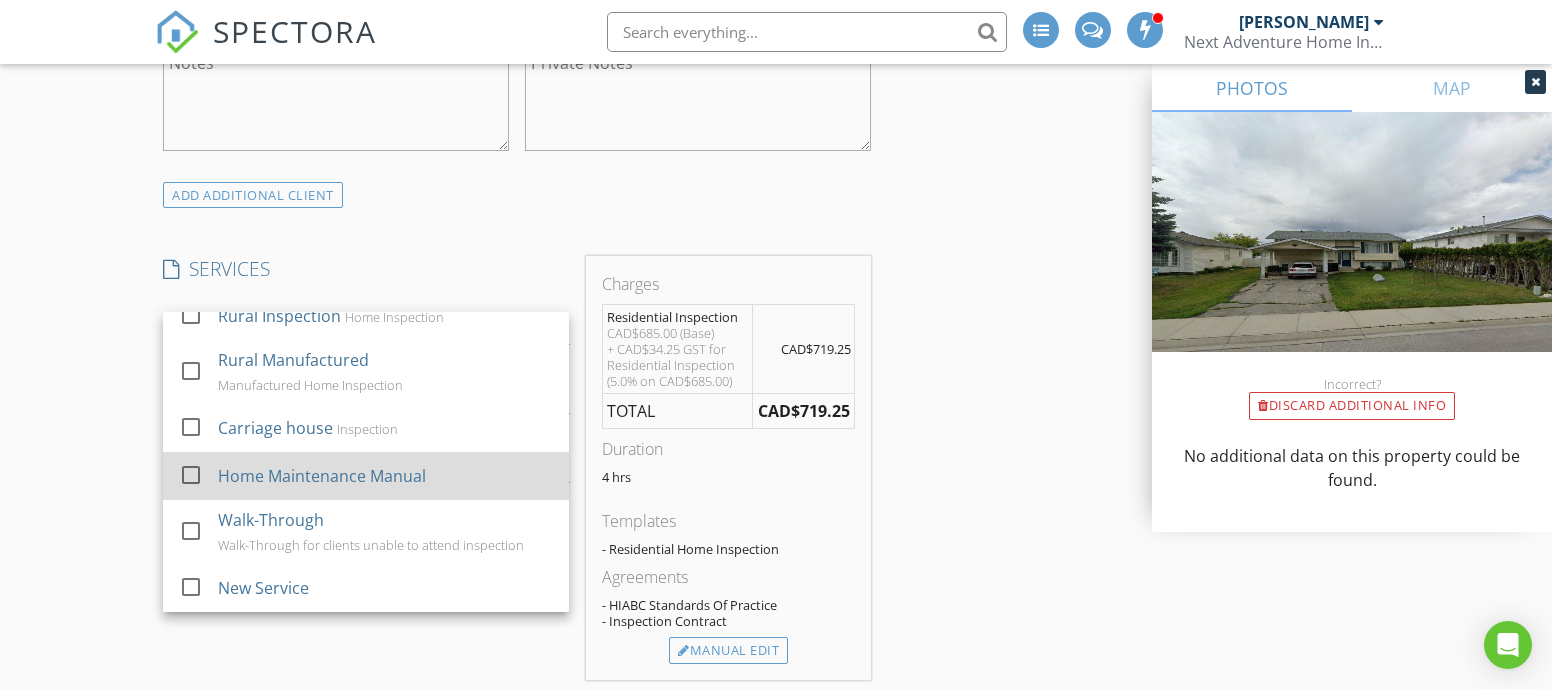 scroll, scrollTop: 271, scrollLeft: 0, axis: vertical 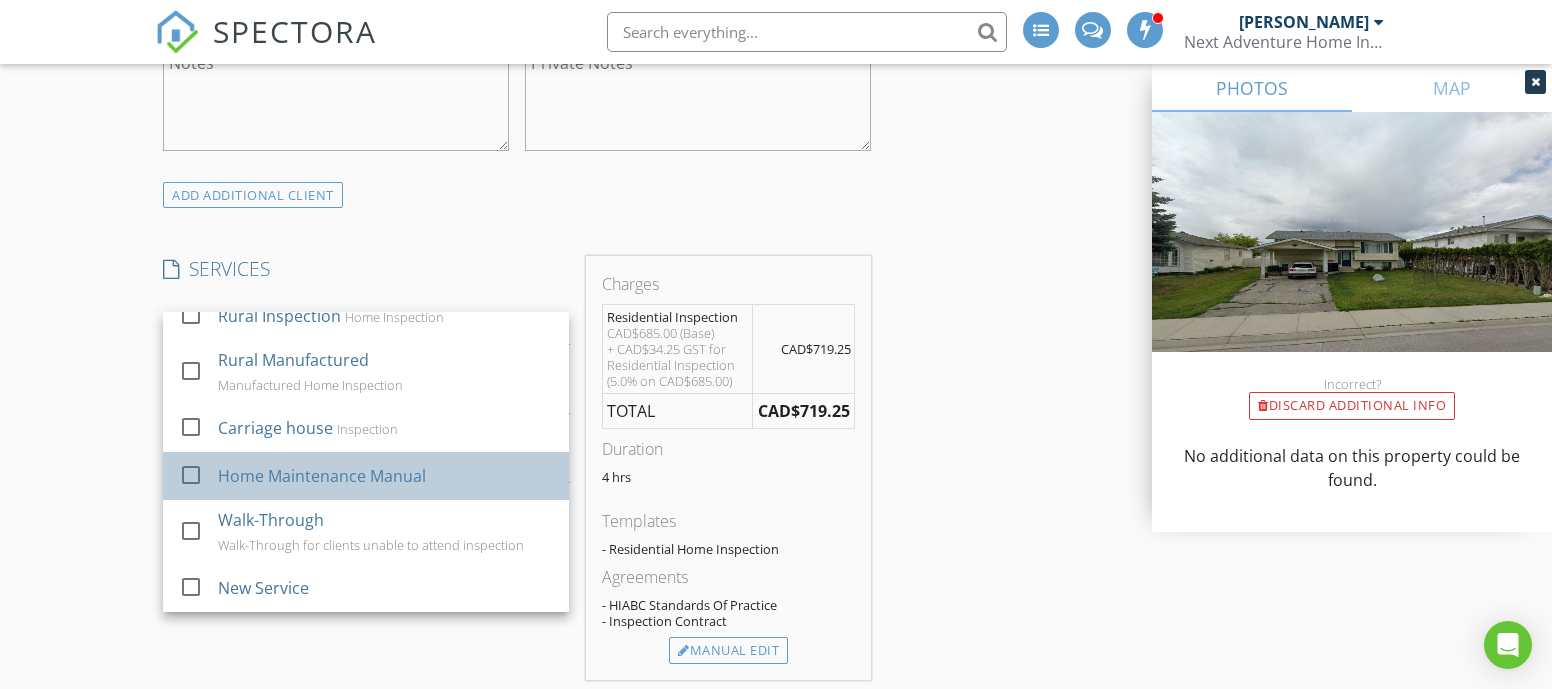 click on "Home Maintenance Manual" at bounding box center (322, 476) 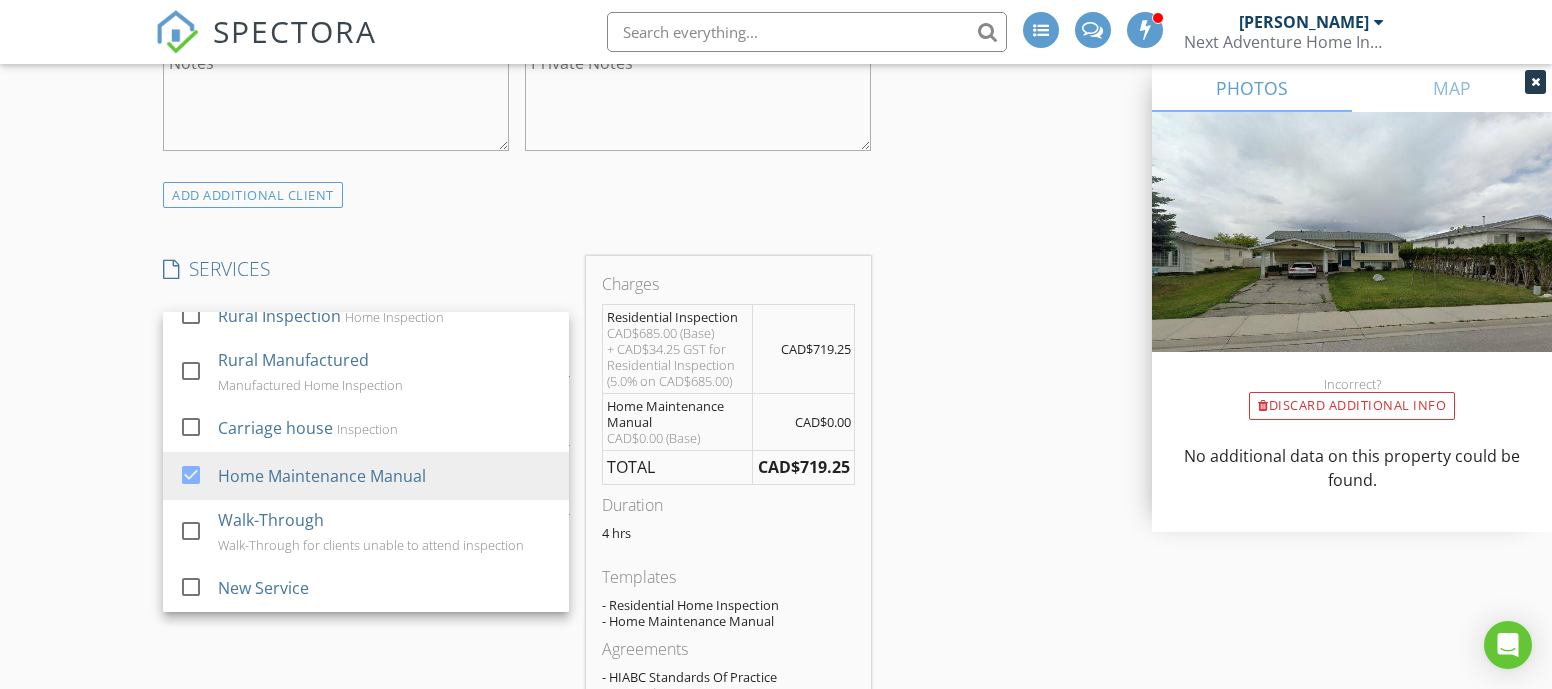 click on "New Inspection
INSPECTOR(S)
check_box   Nic Gawletz   PRIMARY   Nic Gawletz arrow_drop_down   check_box Nic Gawletz specifically requested
Date/Time
2025/07/16 9:00 AM
Location
Address Search       Address 913 24th Ave N   Unit   City Cranbrook   State BC   Zip V1C 6G8   County East Kootenay     Square Meters (m²) 1997   Year Built 1994   Foundation arrow_drop_down     Nic Gawletz     3.1 km     (5 minutes)
client
check_box Enable Client CC email for this inspection   Client Search     check_box_outline_blank Client is a Company/Organization     First Name Amelie   Last Name Mathieu   Email a.mathieu.vet@gmail.com   CC Email   Phone 250-421-1160         Tags         Notes   Private Notes
ADD ADDITIONAL client
SERVICES
check_box   Residential Inspection" at bounding box center [776, 688] 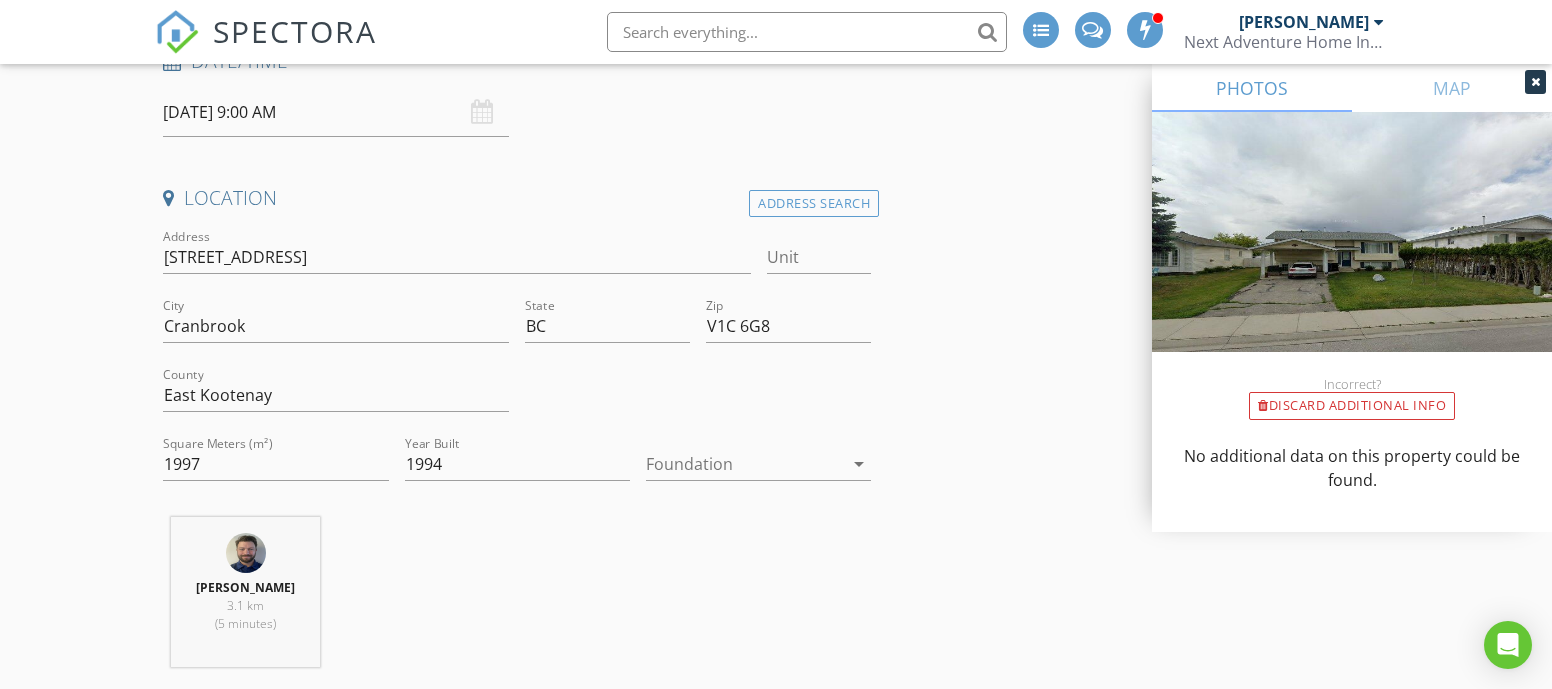 scroll, scrollTop: 446, scrollLeft: 0, axis: vertical 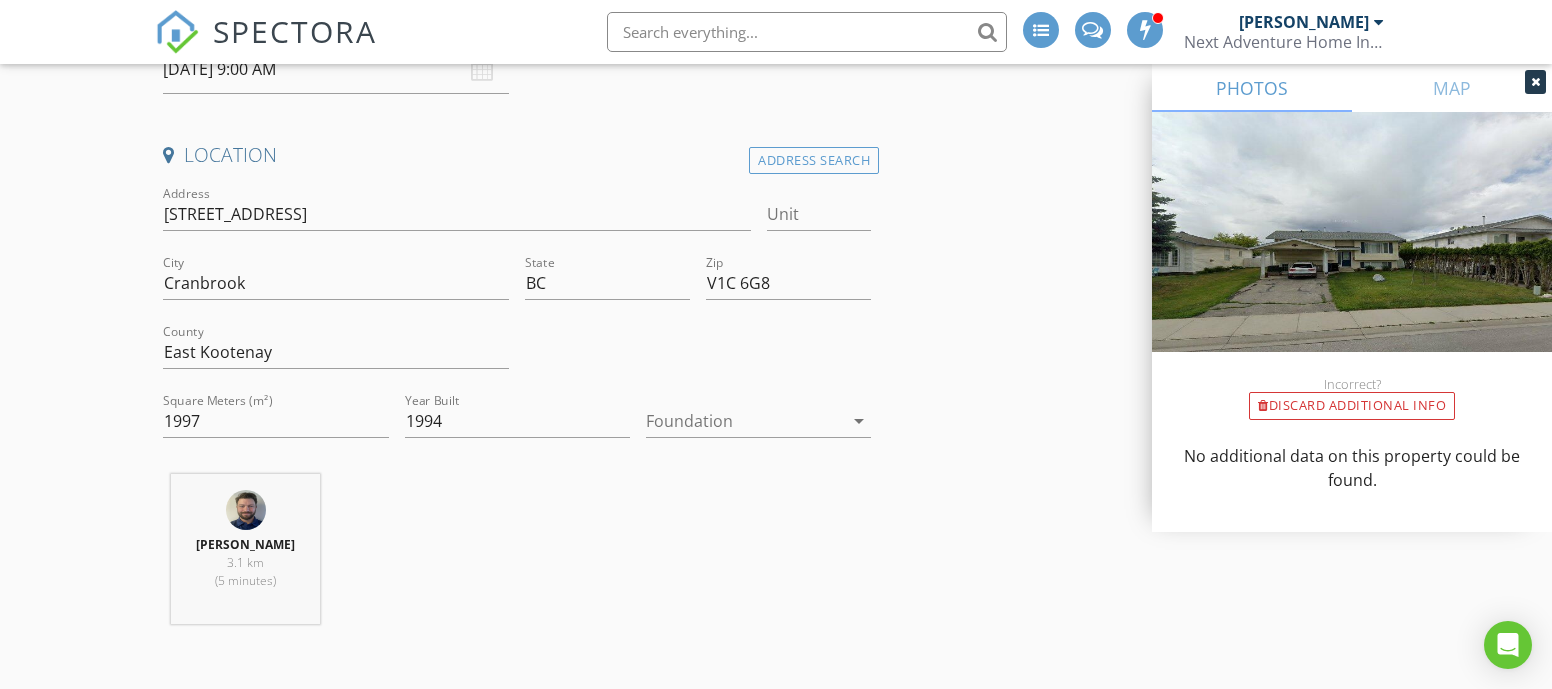 click at bounding box center [744, 421] 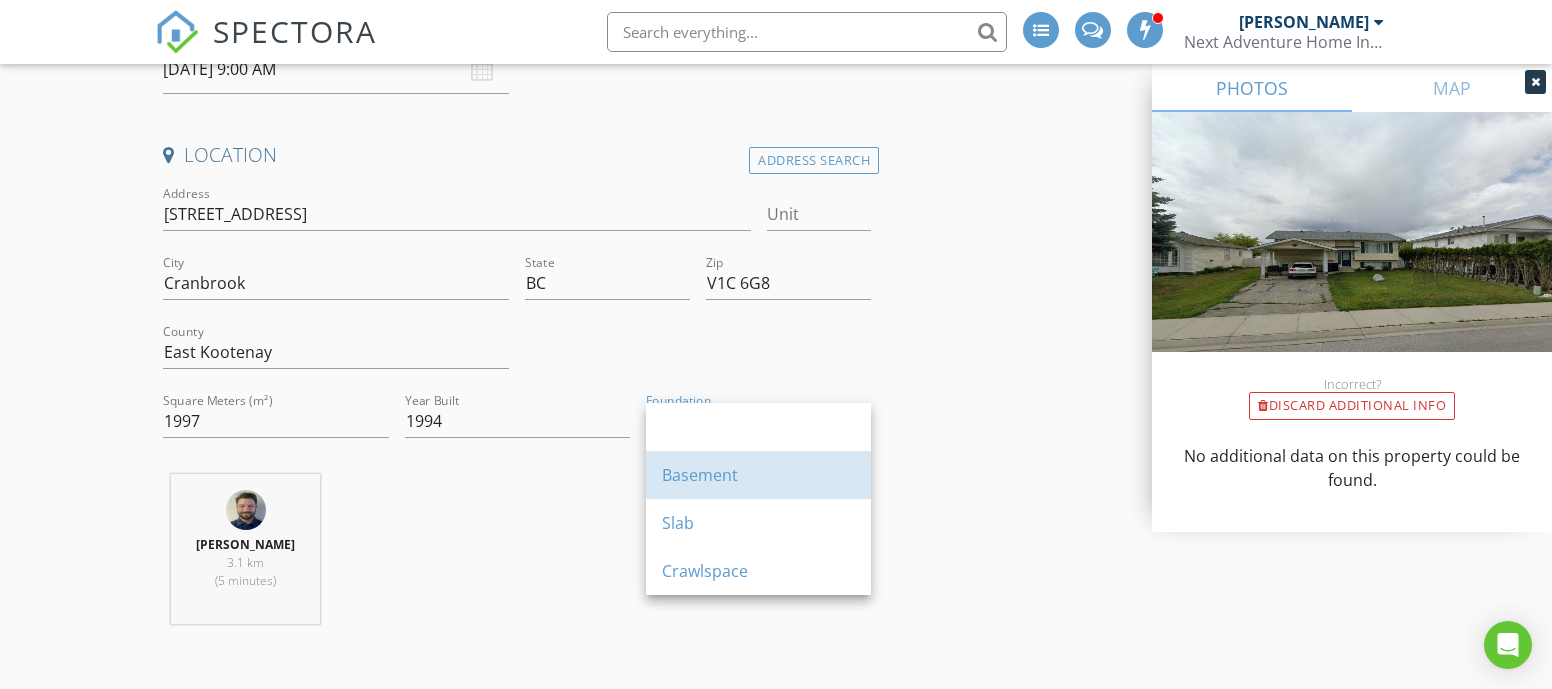 click on "Basement" at bounding box center (758, 475) 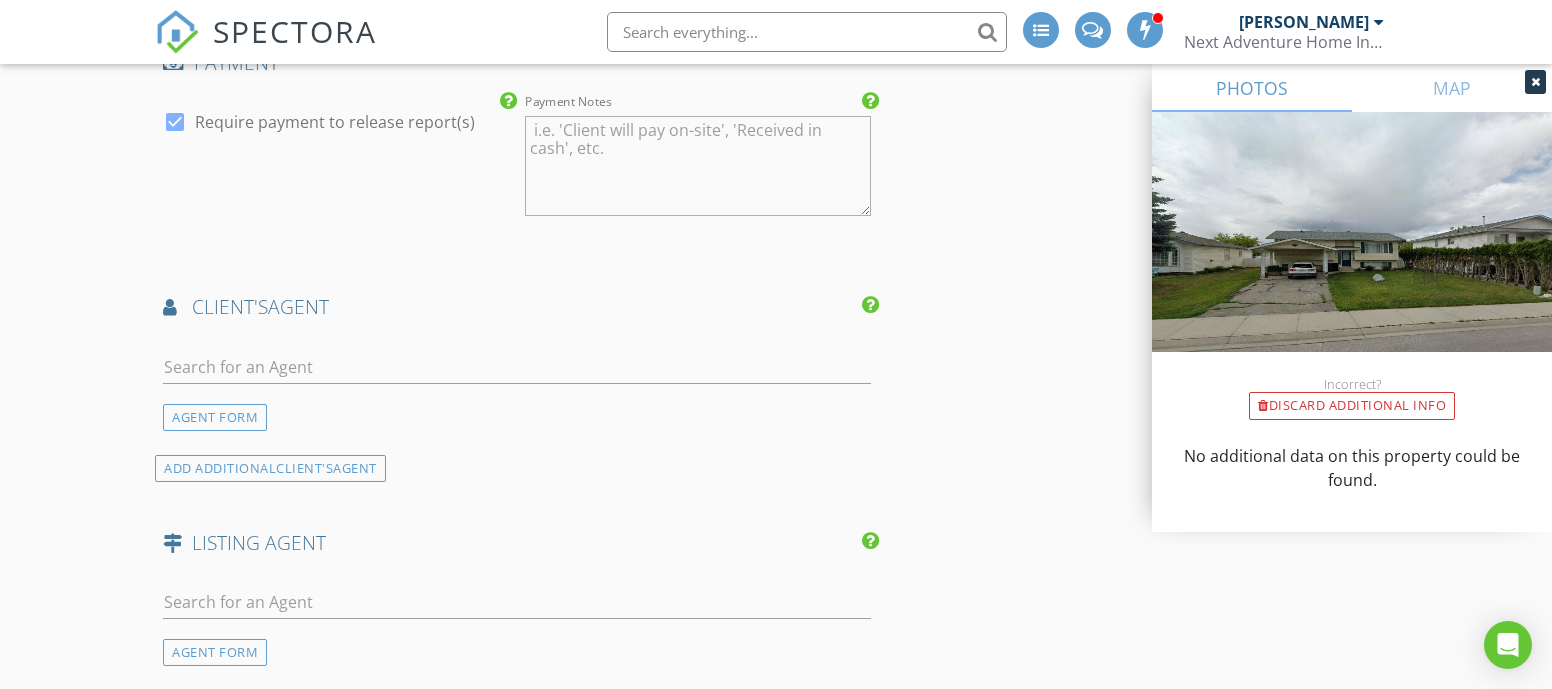 scroll, scrollTop: 2389, scrollLeft: 0, axis: vertical 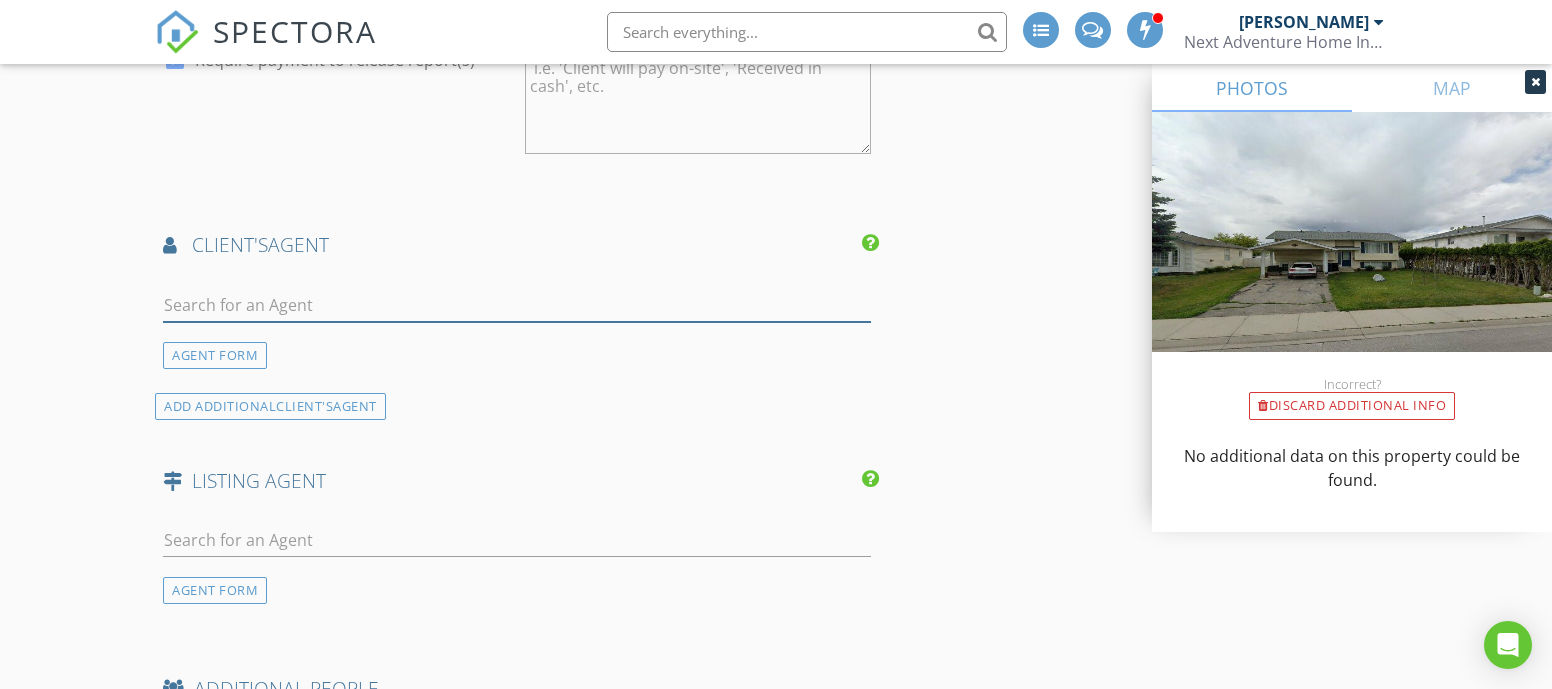 click at bounding box center [517, 305] 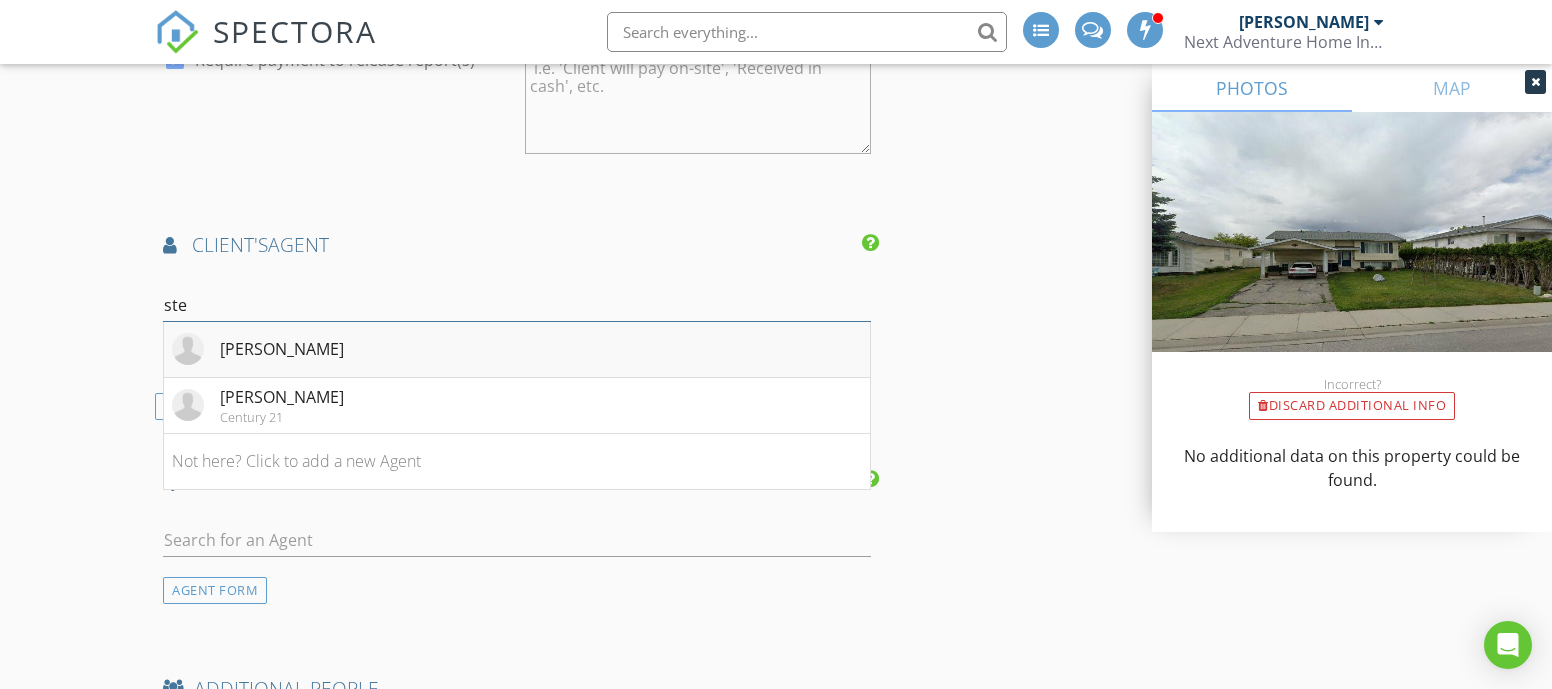 type on "ste" 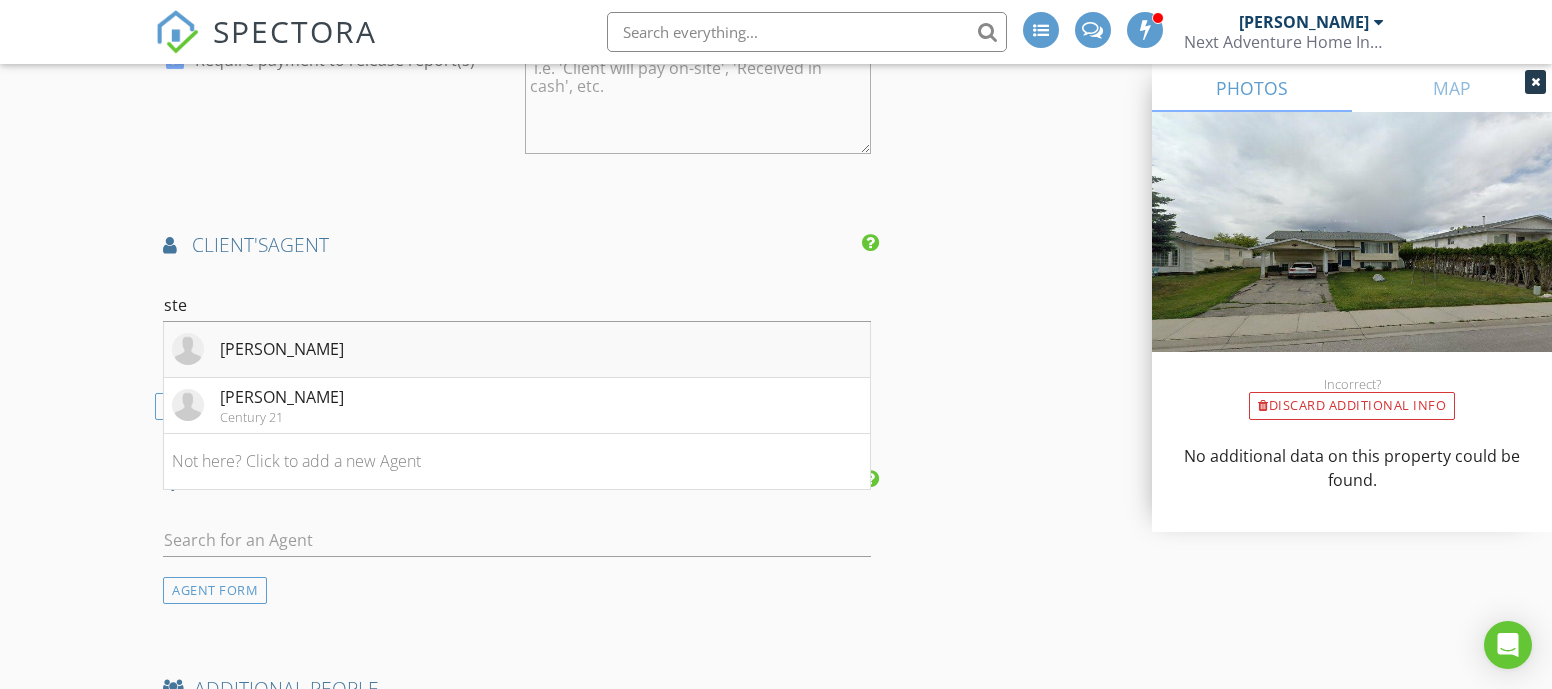 click on "[PERSON_NAME]" at bounding box center (517, 350) 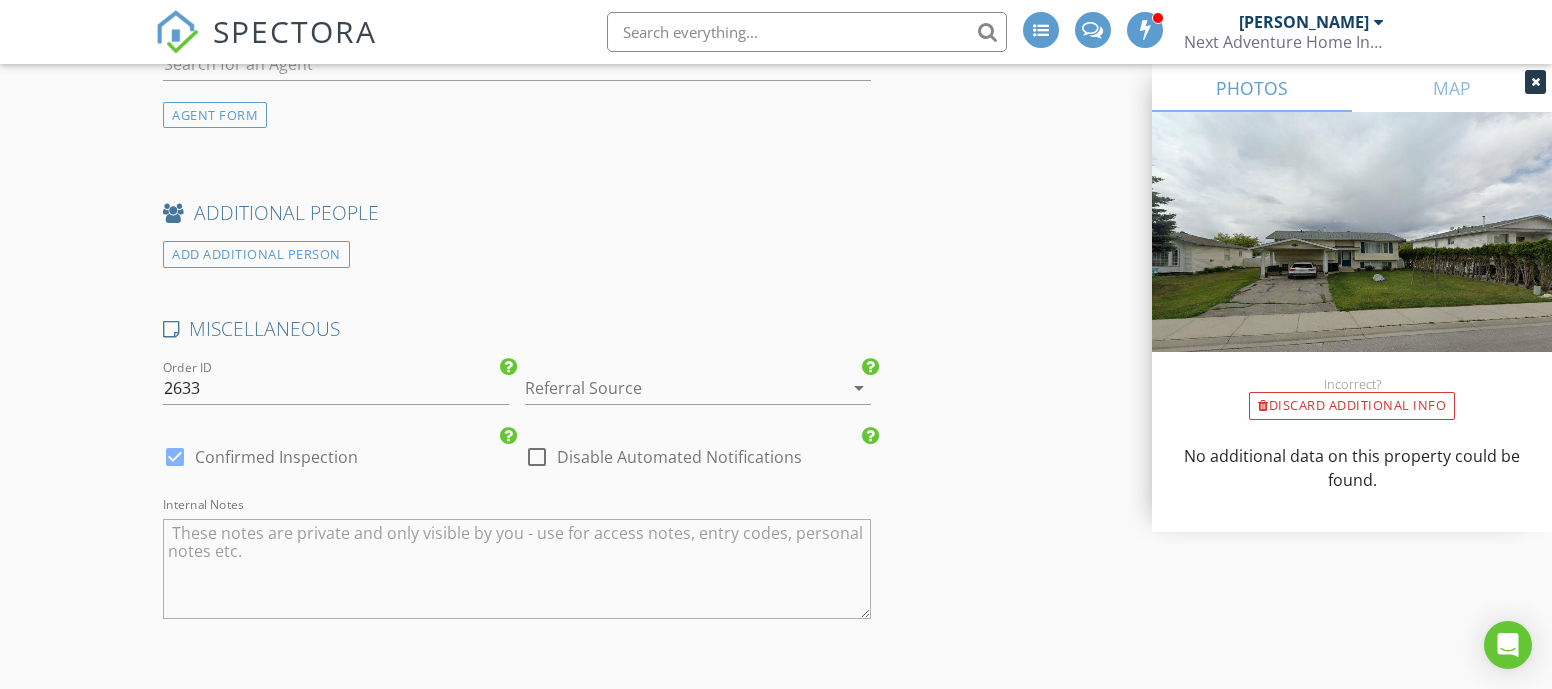 scroll, scrollTop: 3249, scrollLeft: 0, axis: vertical 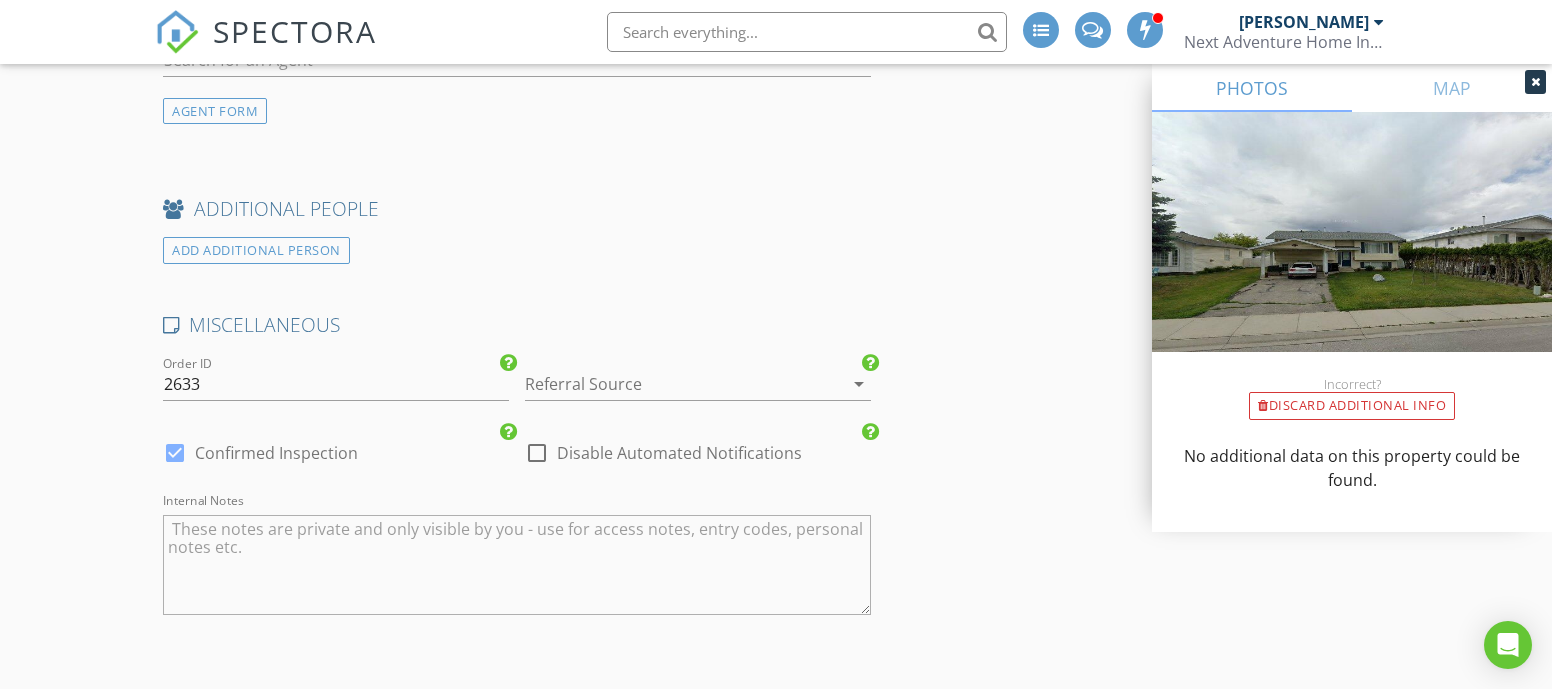 click at bounding box center (670, 384) 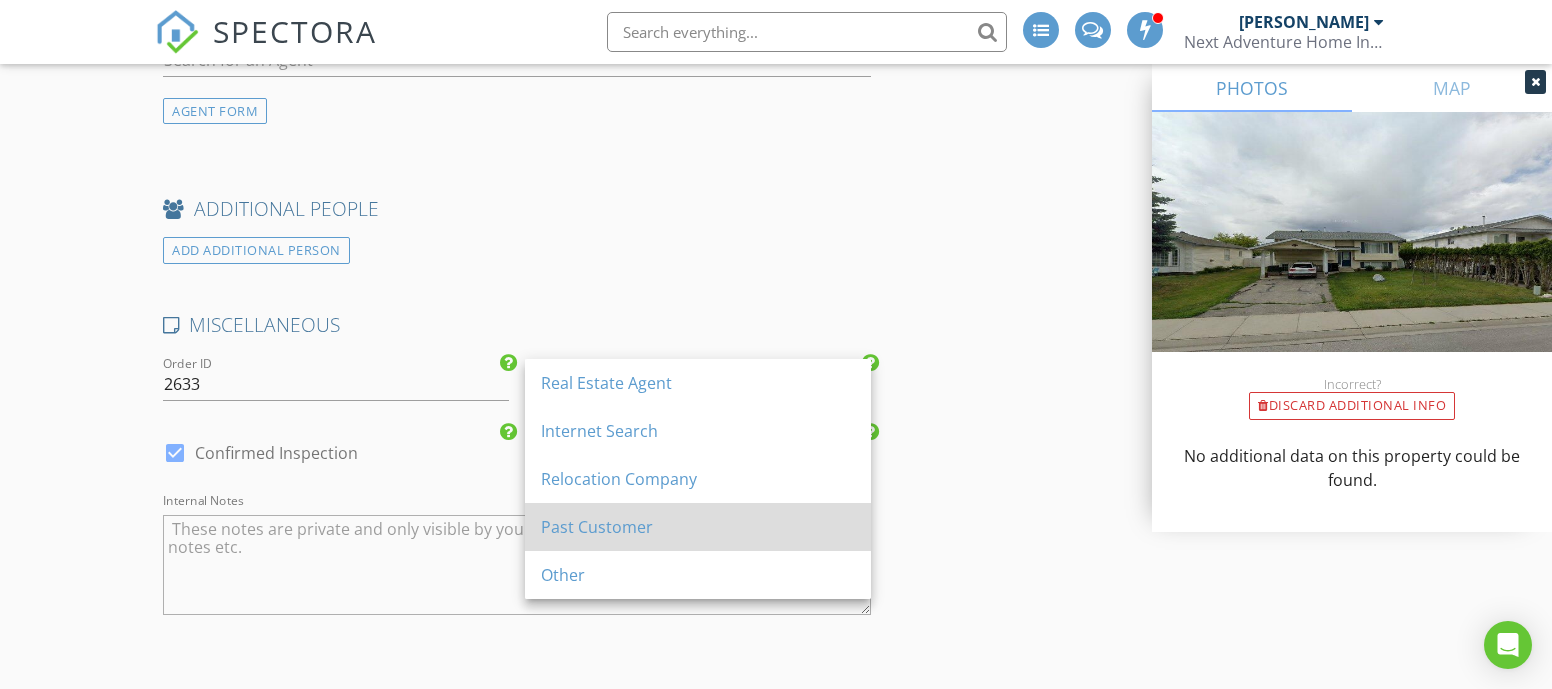 click on "Past Customer" at bounding box center [698, 527] 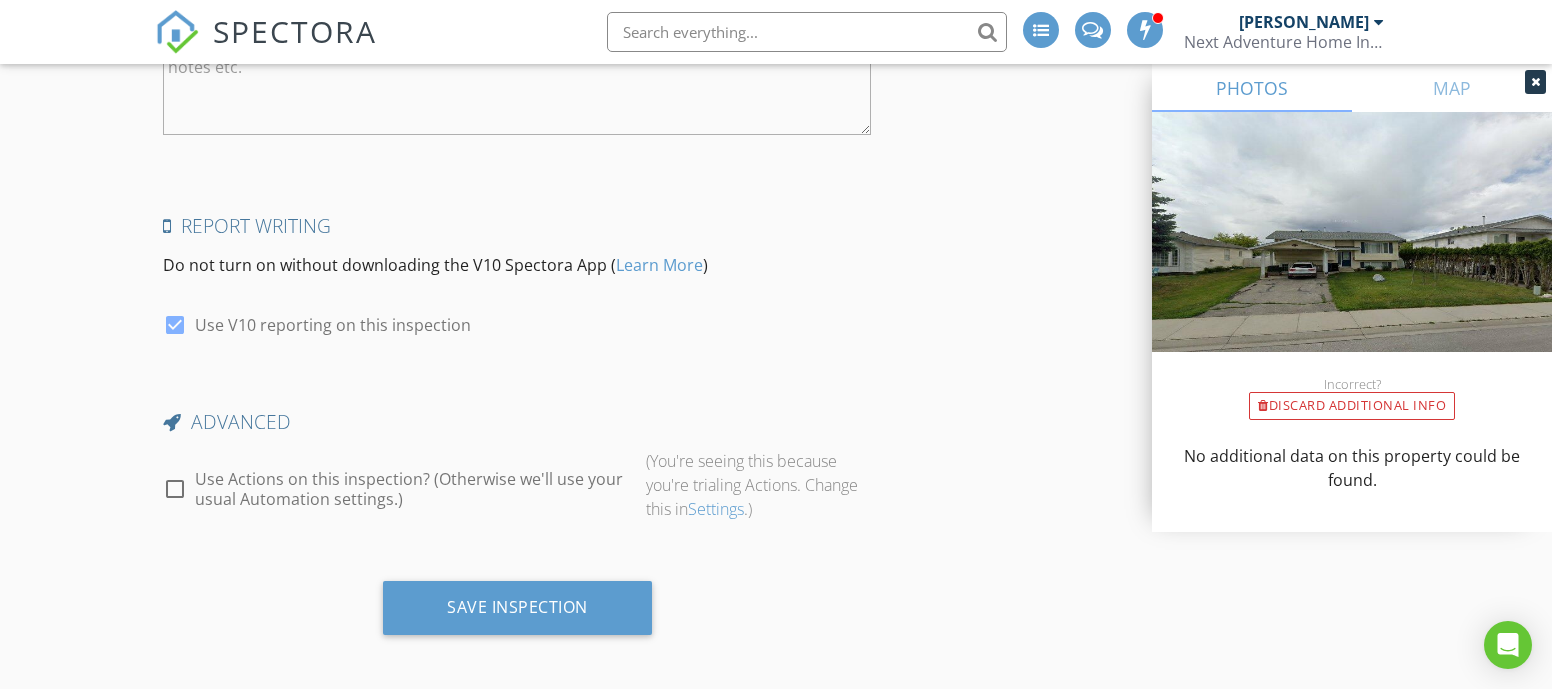 scroll, scrollTop: 3728, scrollLeft: 0, axis: vertical 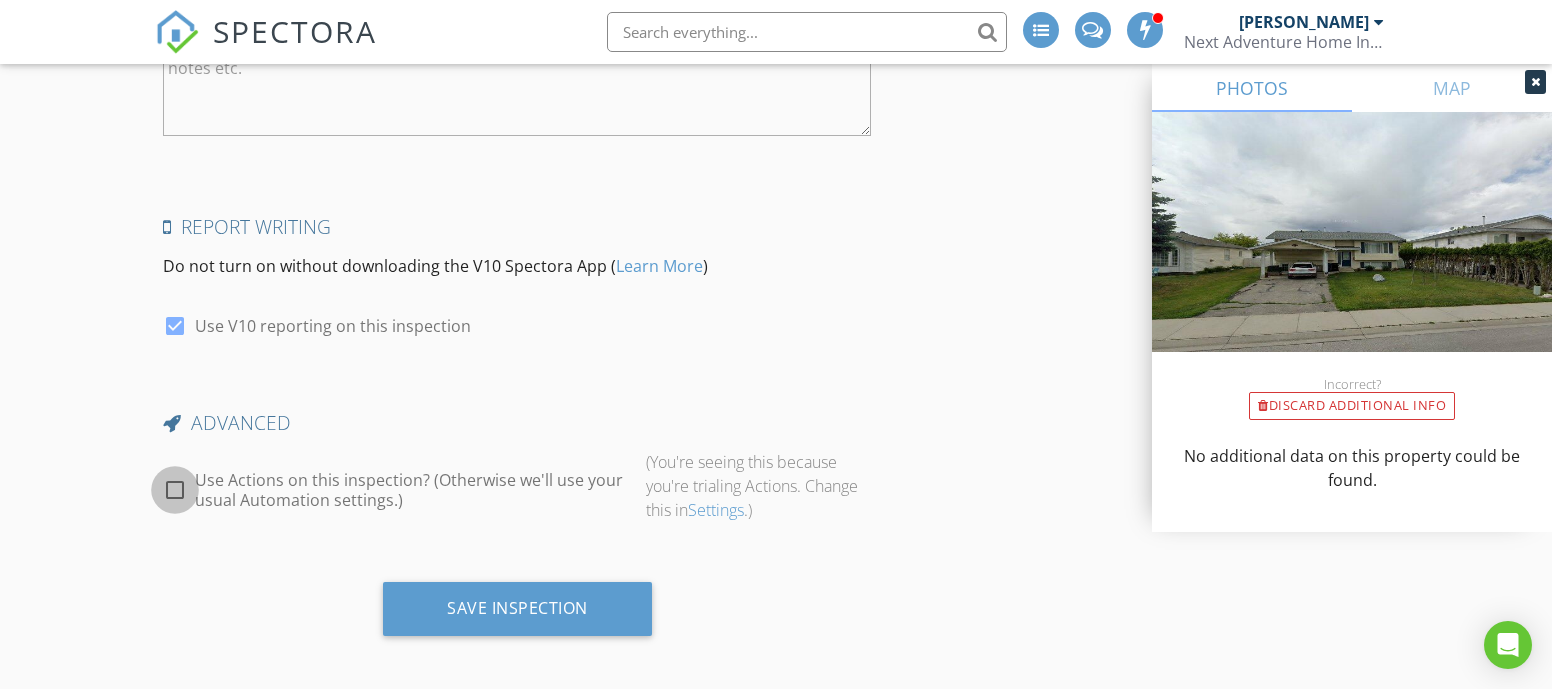 click at bounding box center (175, 490) 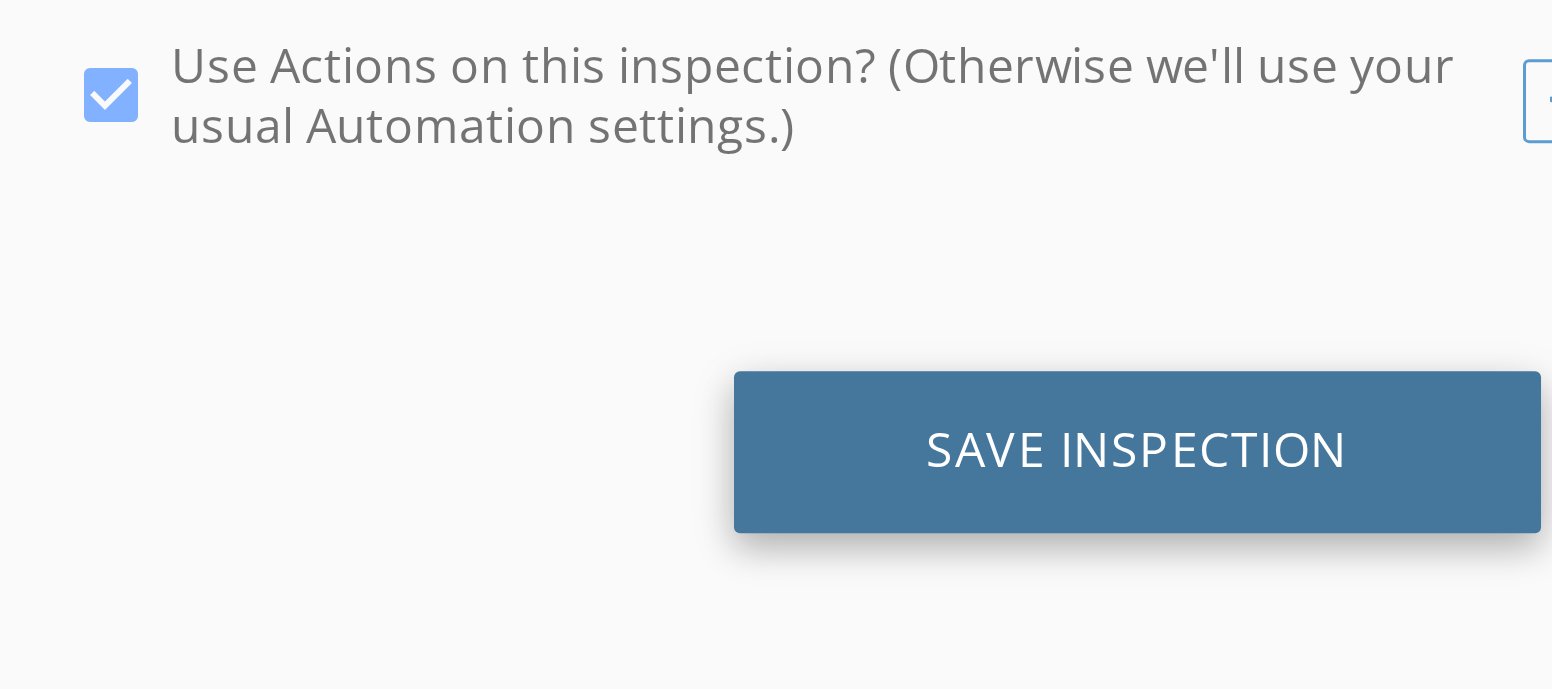 scroll, scrollTop: 3728, scrollLeft: 0, axis: vertical 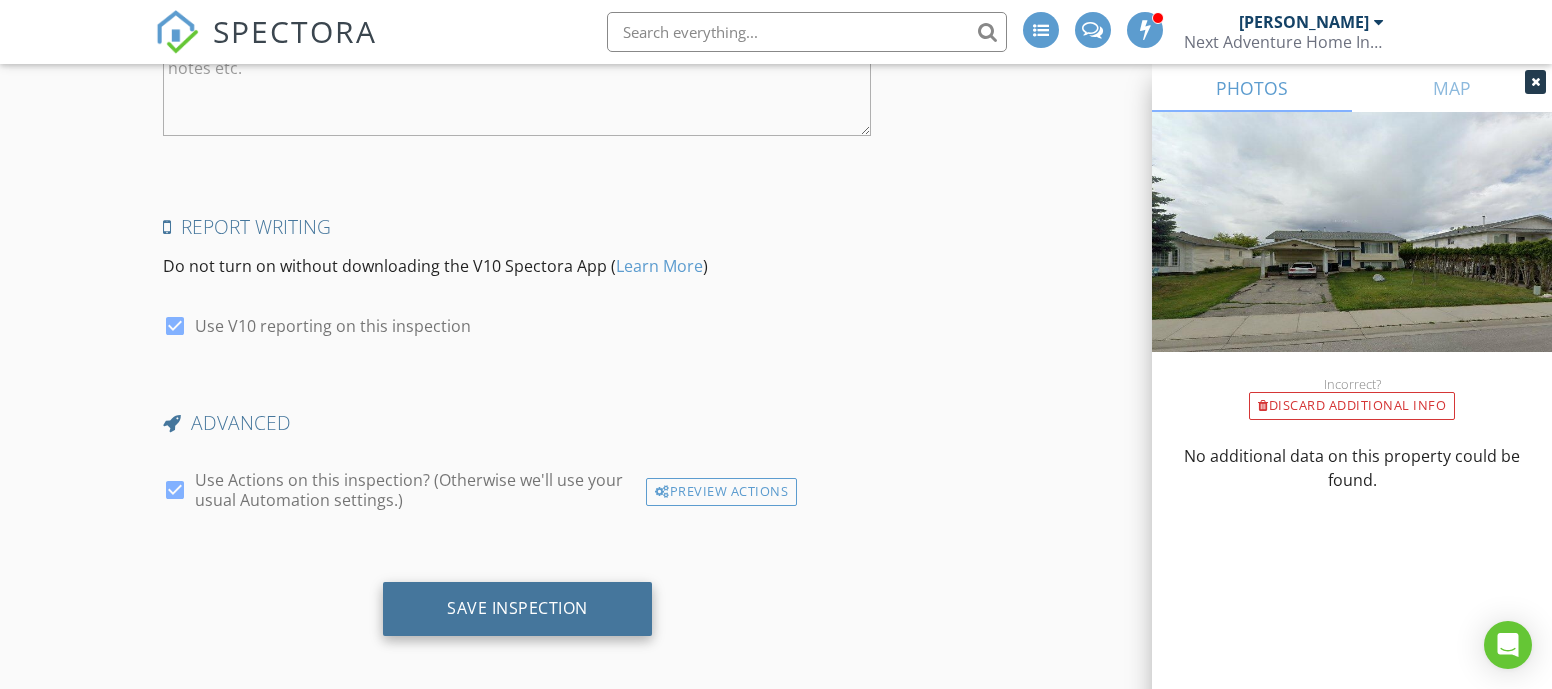 click on "Save Inspection" at bounding box center (517, 609) 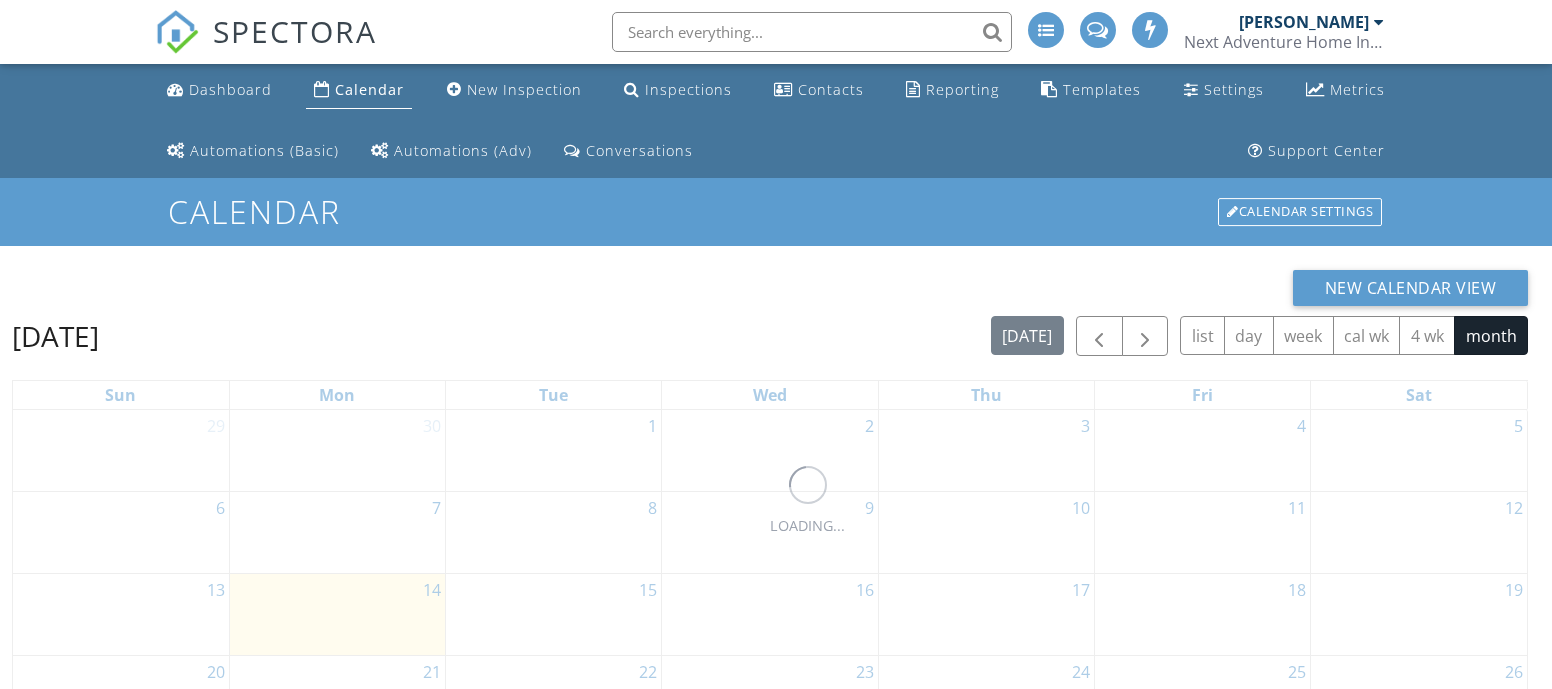 scroll, scrollTop: 0, scrollLeft: 0, axis: both 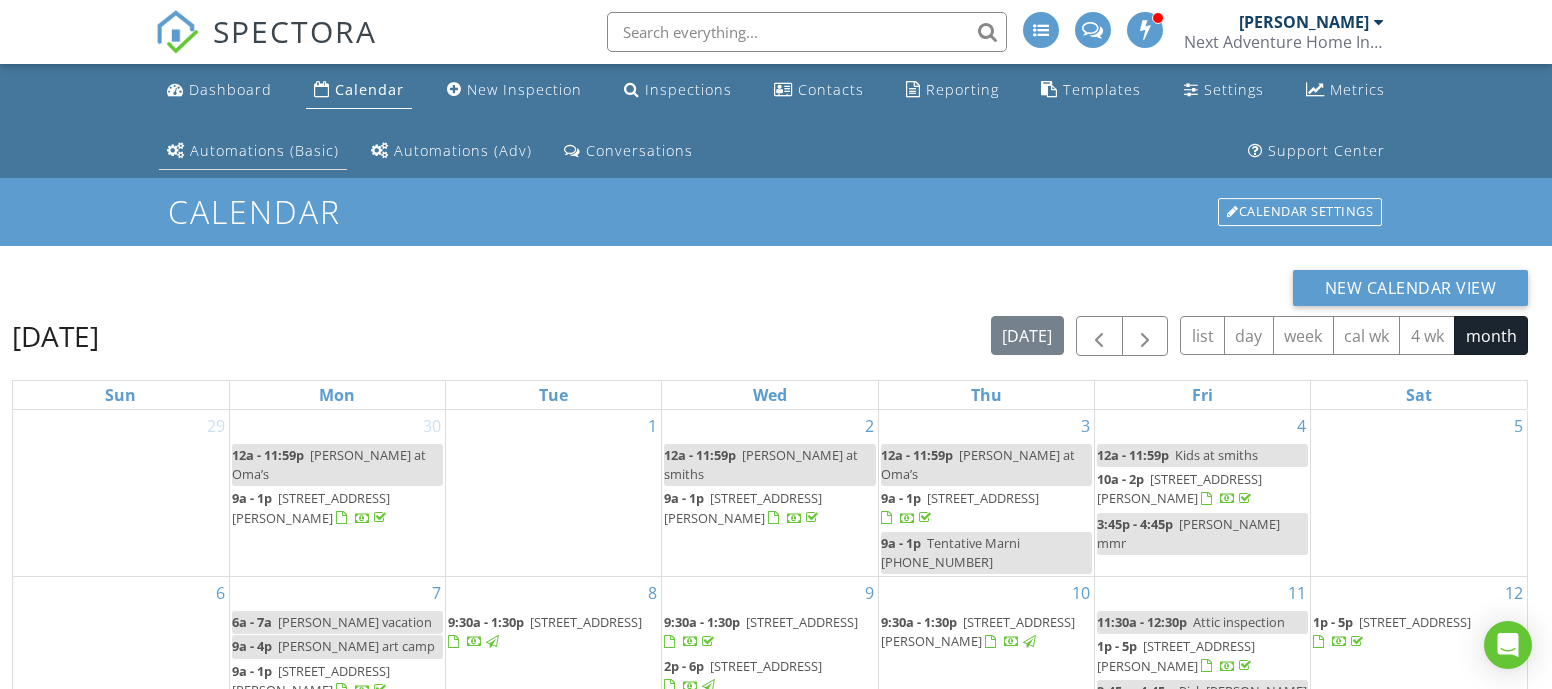 click on "Automations (Basic)" at bounding box center [264, 150] 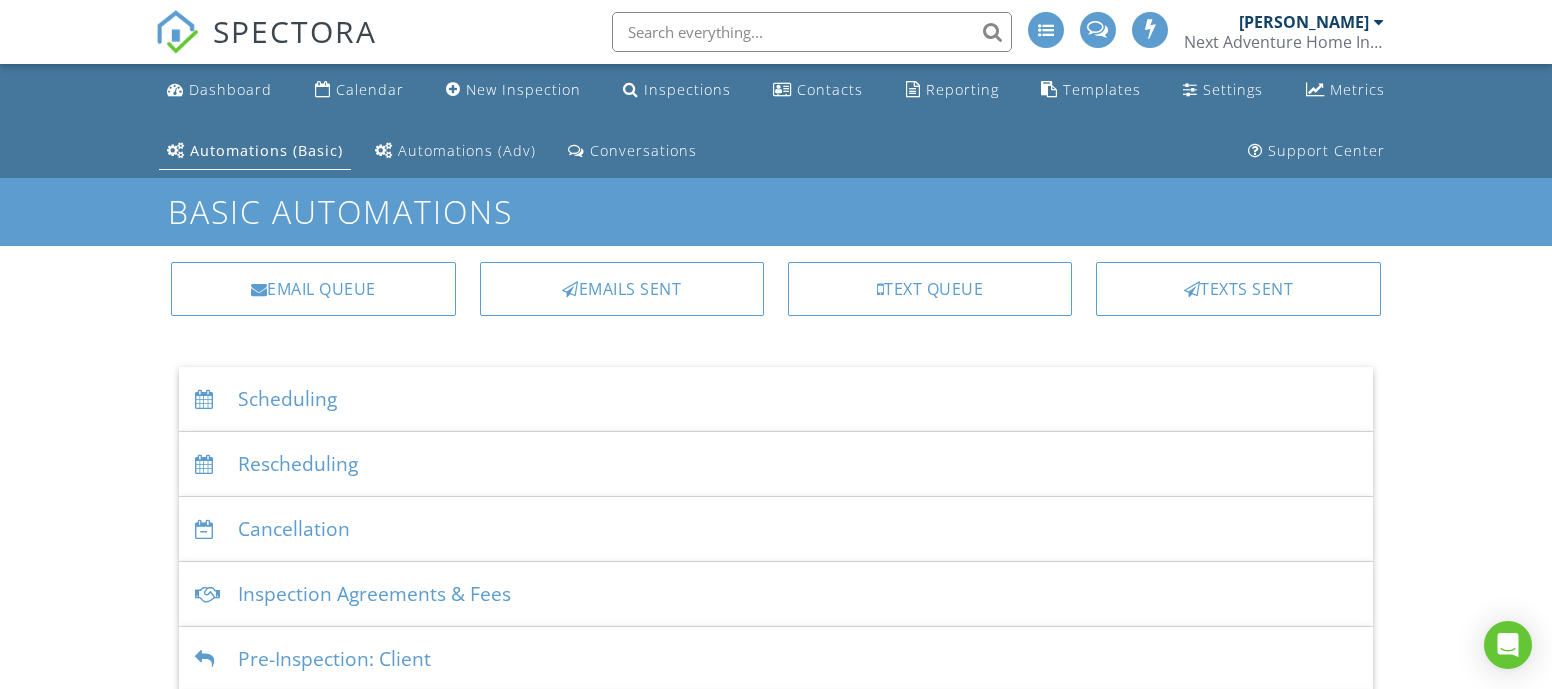 scroll, scrollTop: 0, scrollLeft: 0, axis: both 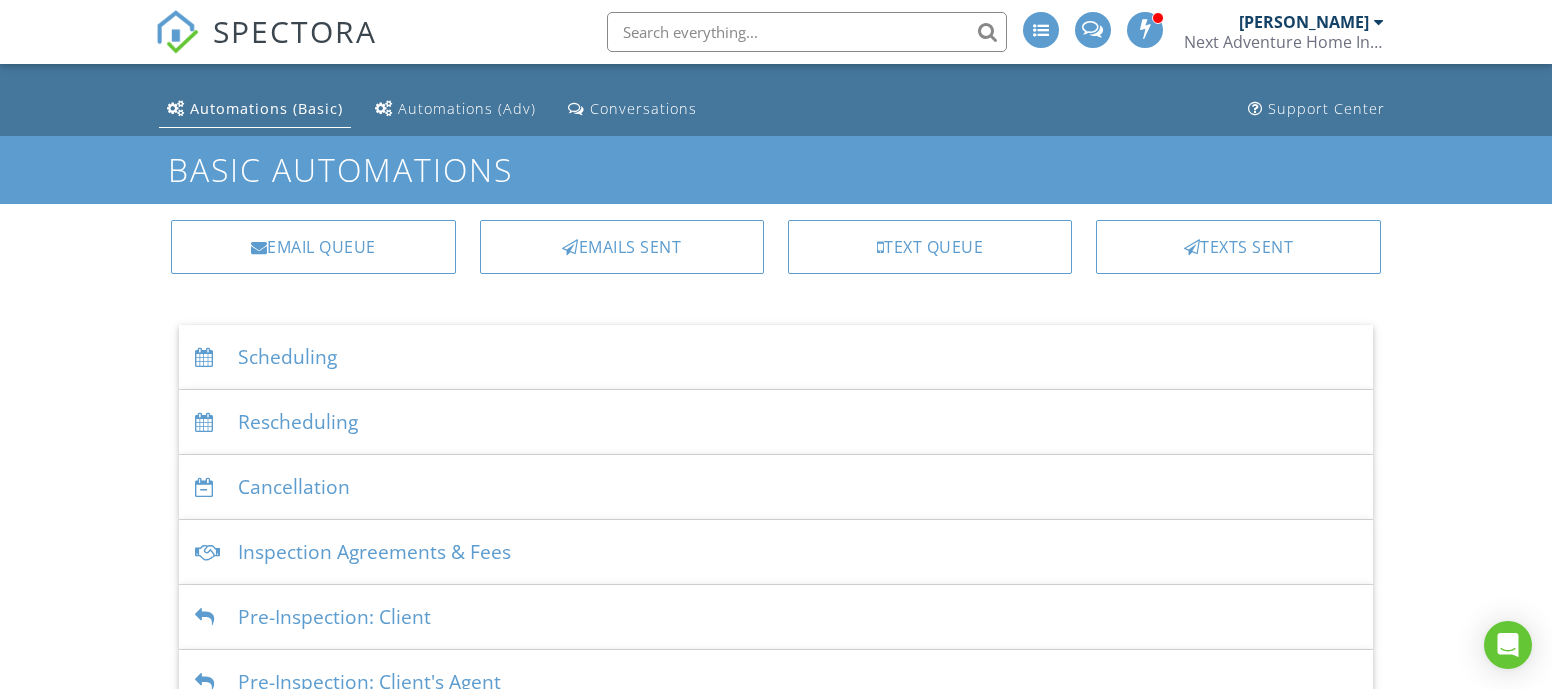 click on "Scheduling" at bounding box center (776, 357) 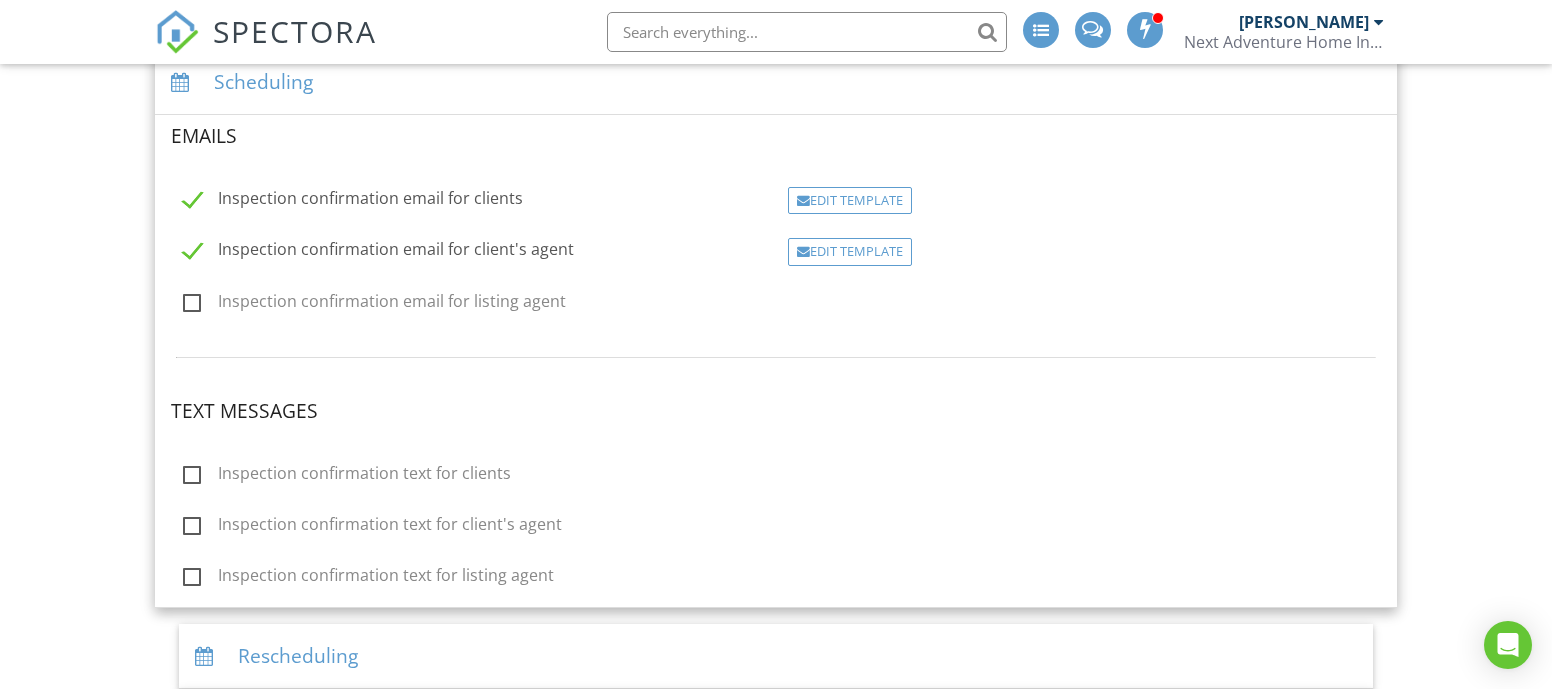 scroll, scrollTop: 265, scrollLeft: 0, axis: vertical 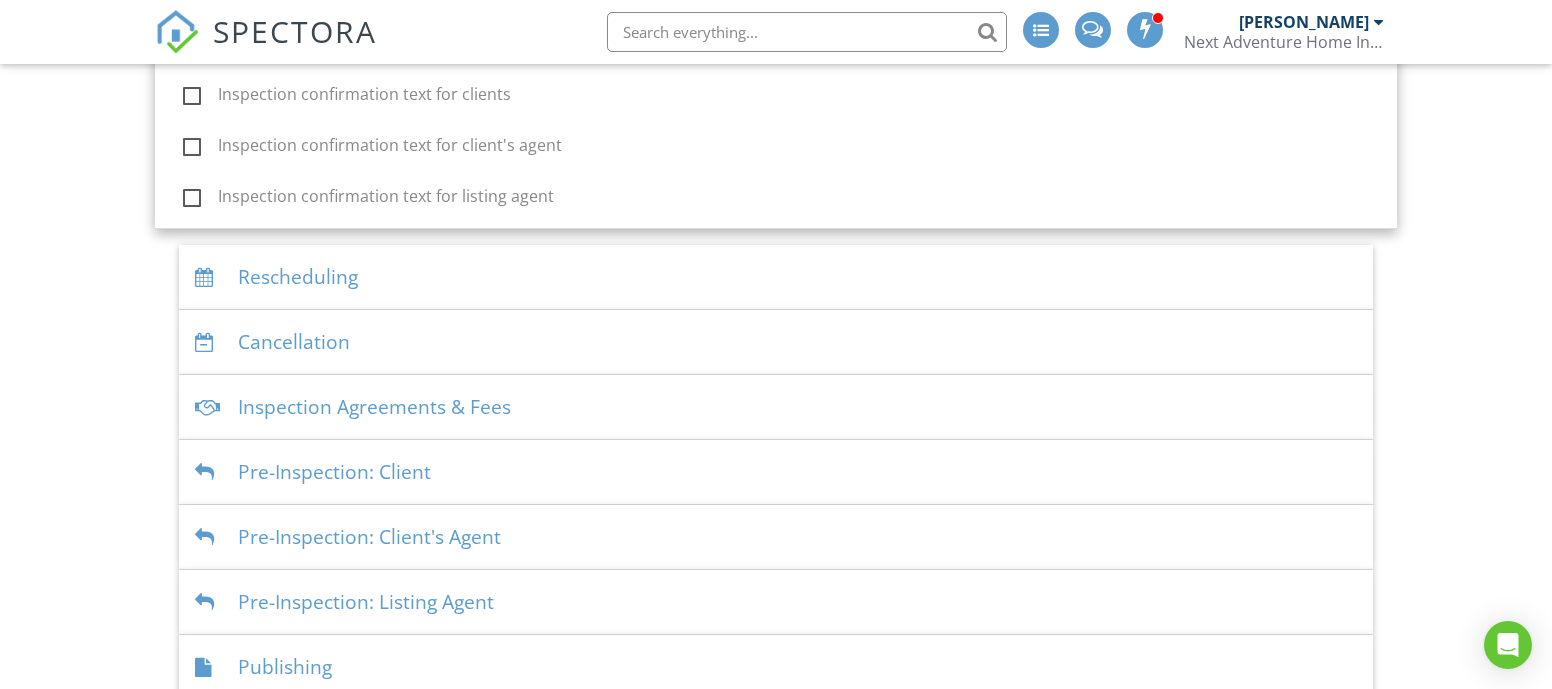 click on "Inspection Agreements & Fees" at bounding box center (776, 407) 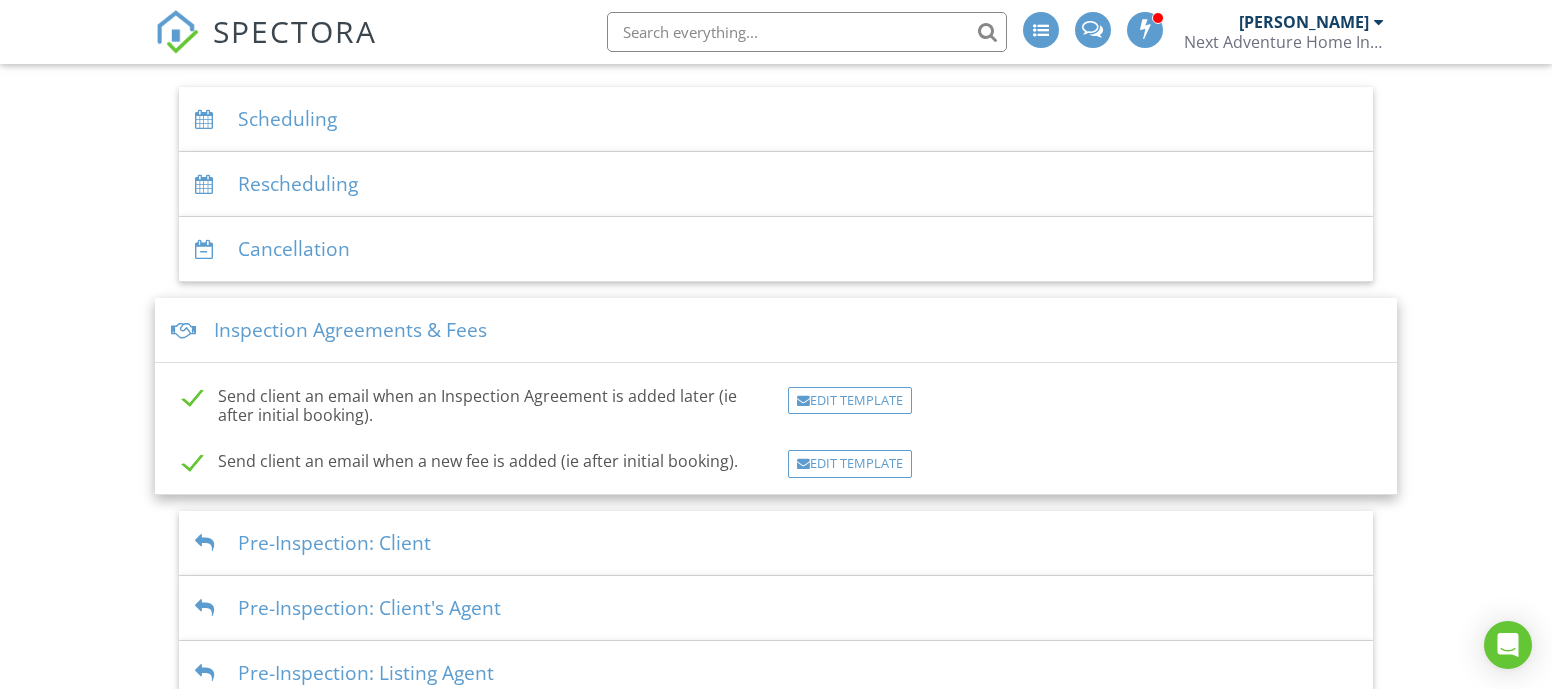 scroll, scrollTop: 265, scrollLeft: 0, axis: vertical 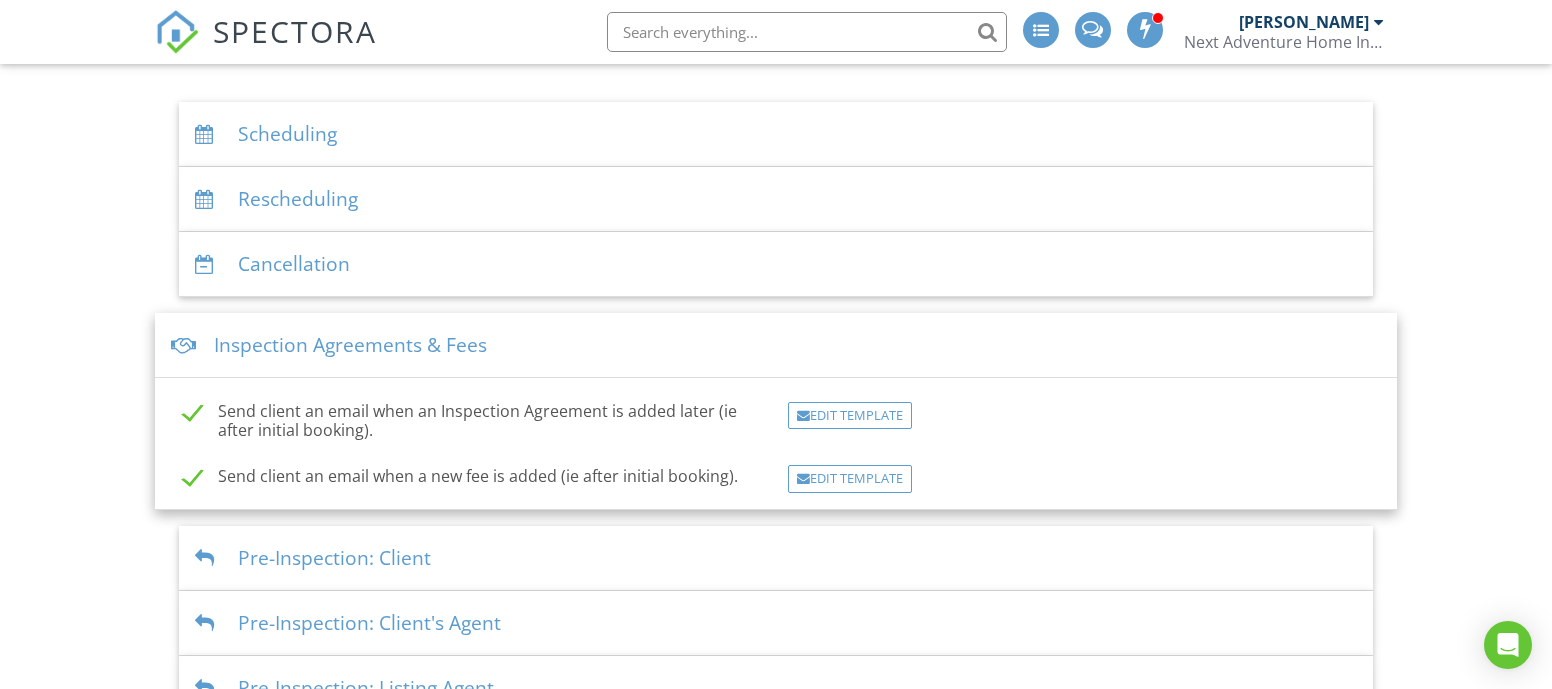 click on "Inspection Agreements & Fees" at bounding box center [776, 345] 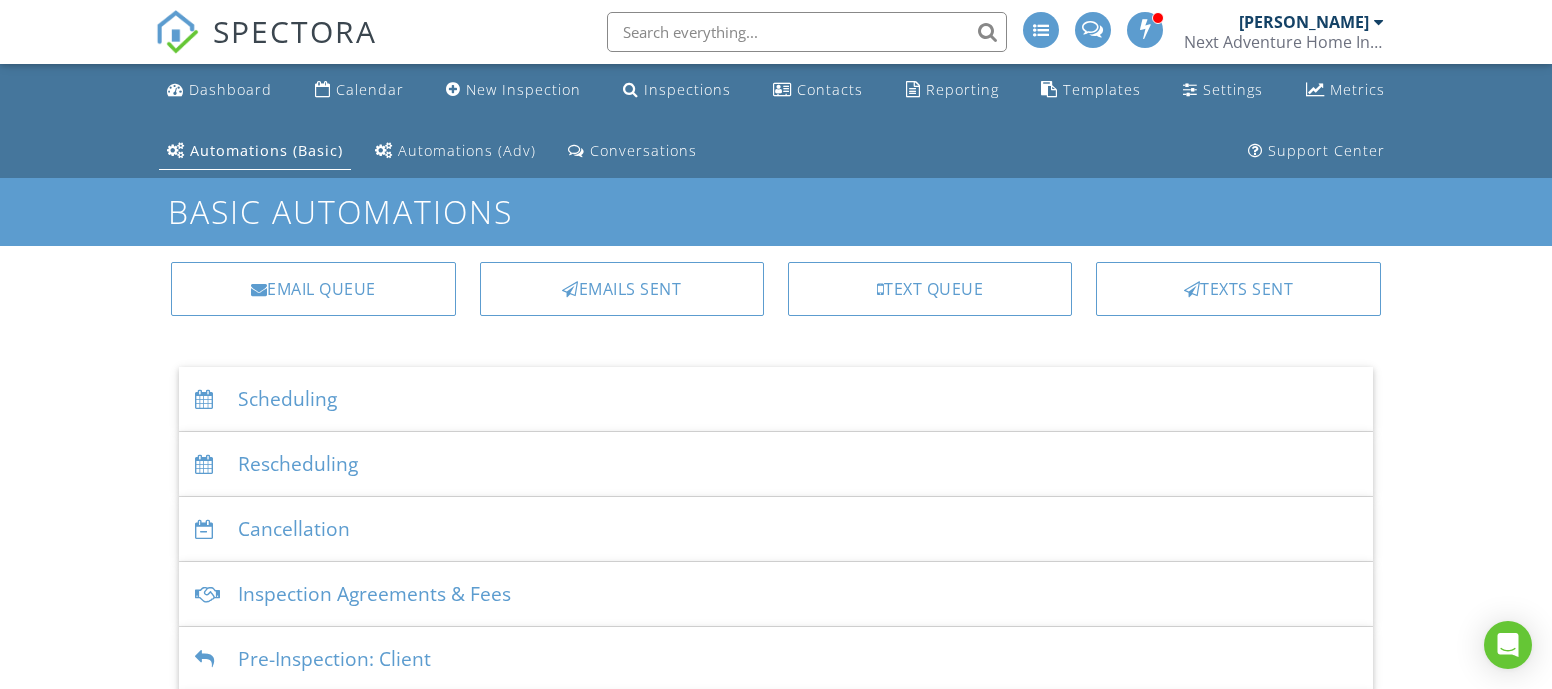 scroll, scrollTop: 0, scrollLeft: 0, axis: both 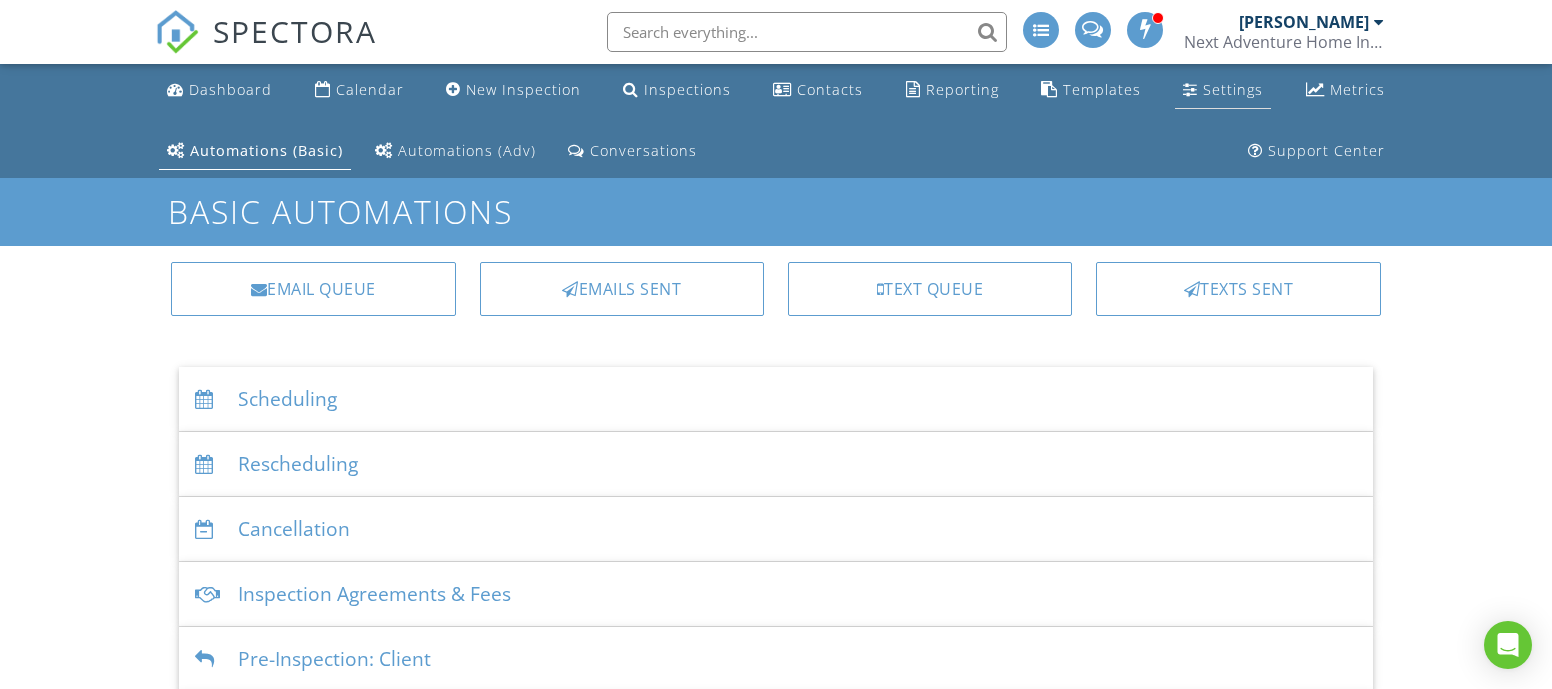 click at bounding box center (1190, 89) 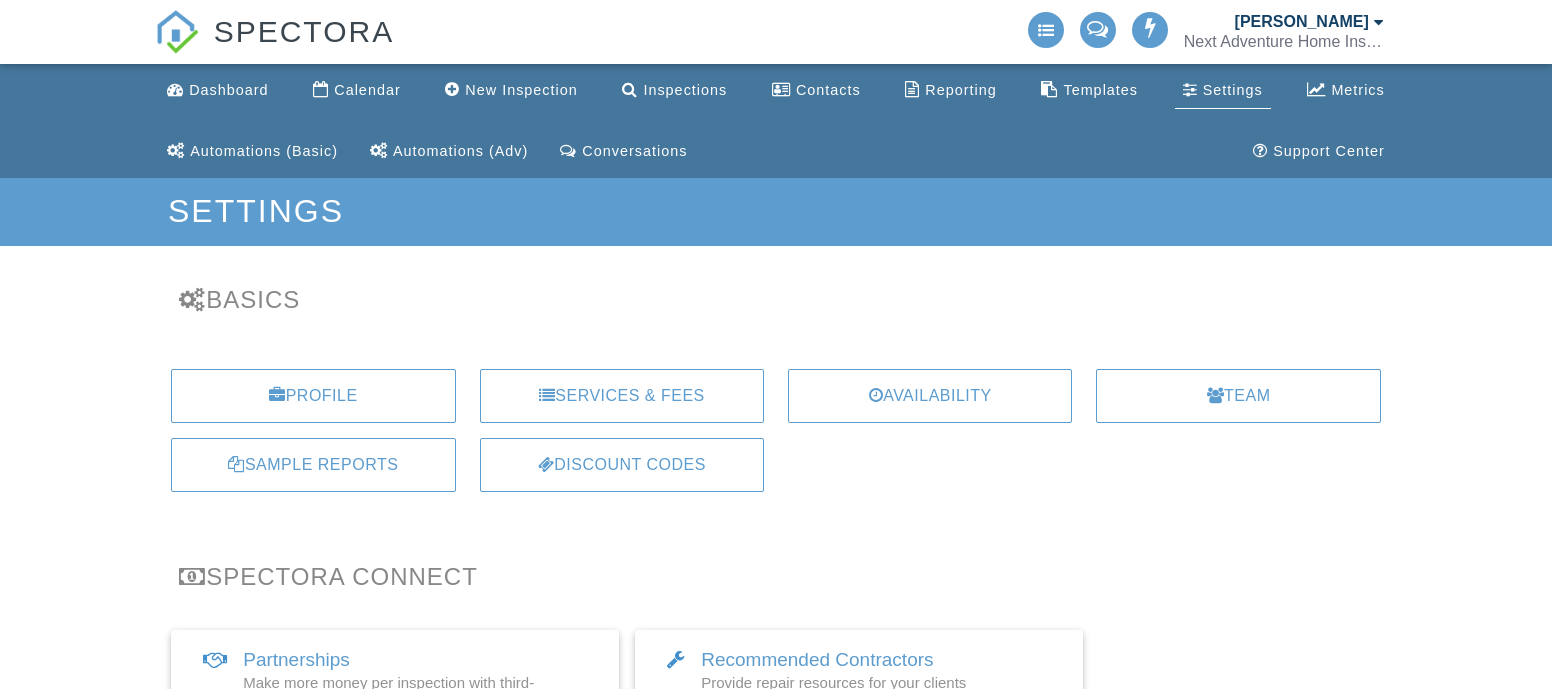 scroll, scrollTop: 0, scrollLeft: 0, axis: both 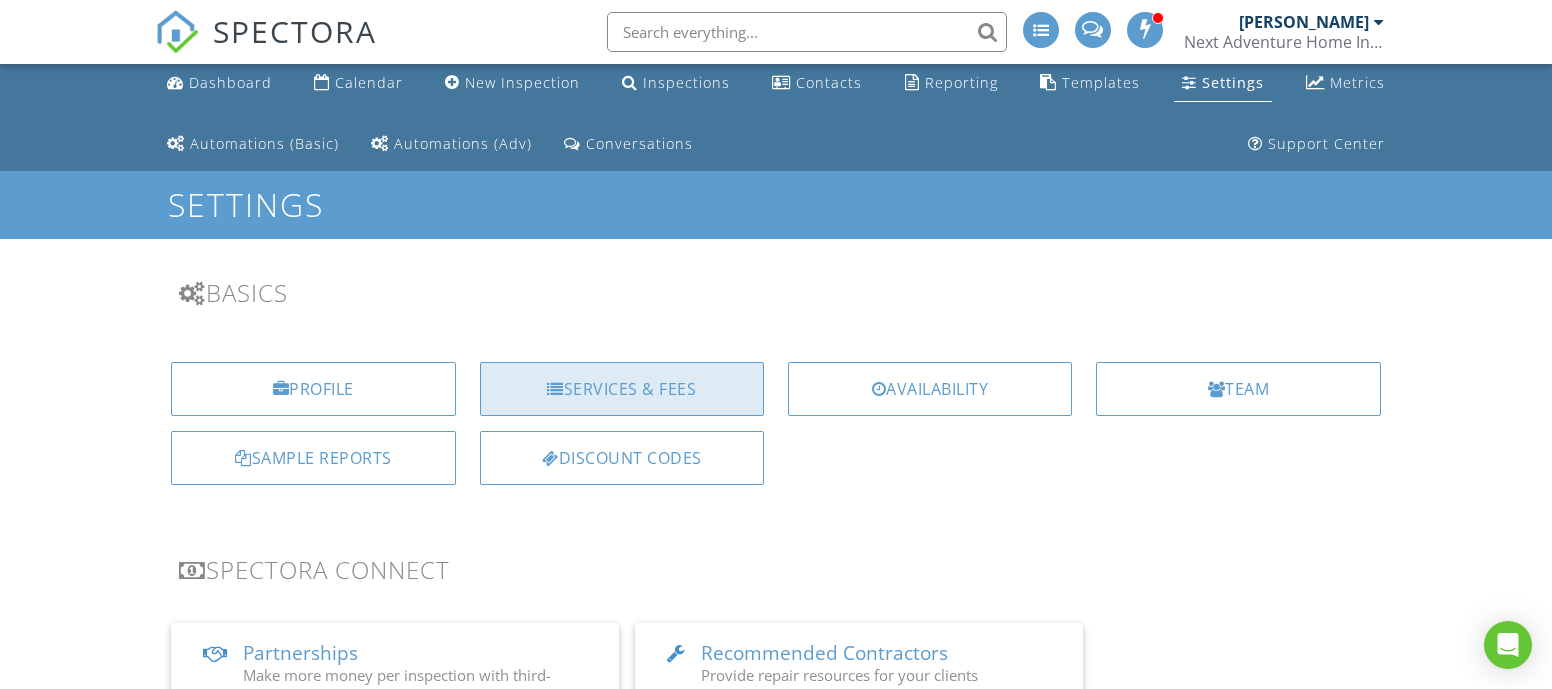 click on "Services & Fees" at bounding box center (622, 389) 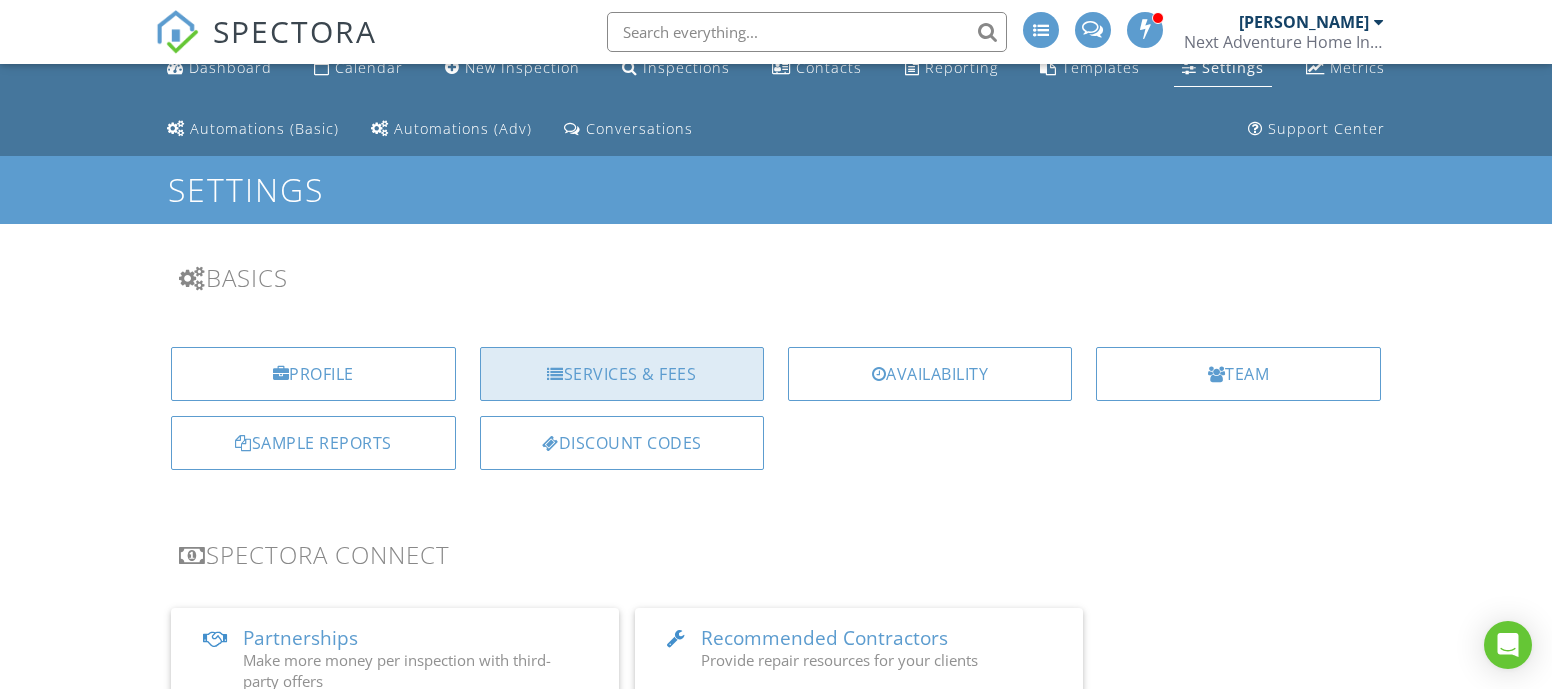 scroll, scrollTop: 29, scrollLeft: 0, axis: vertical 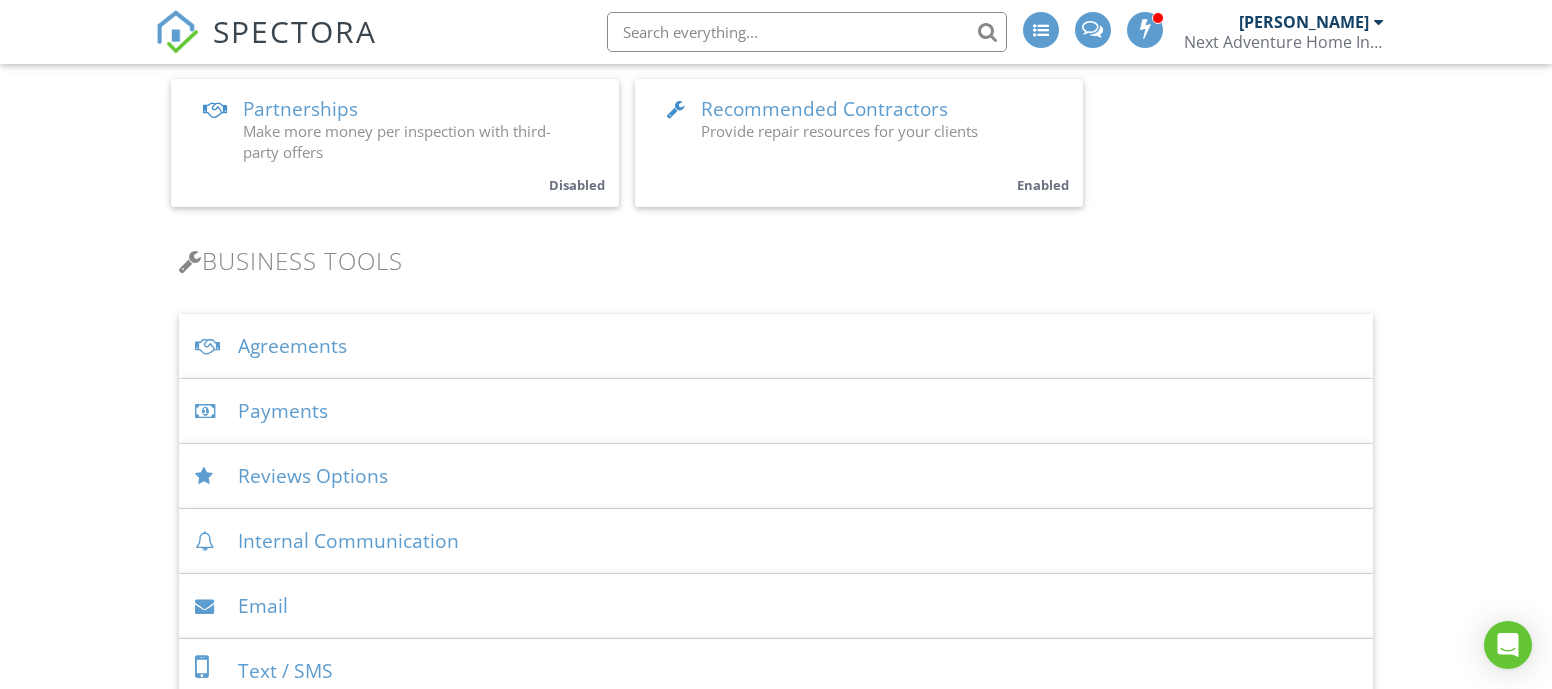 click on "Payments" at bounding box center (776, 411) 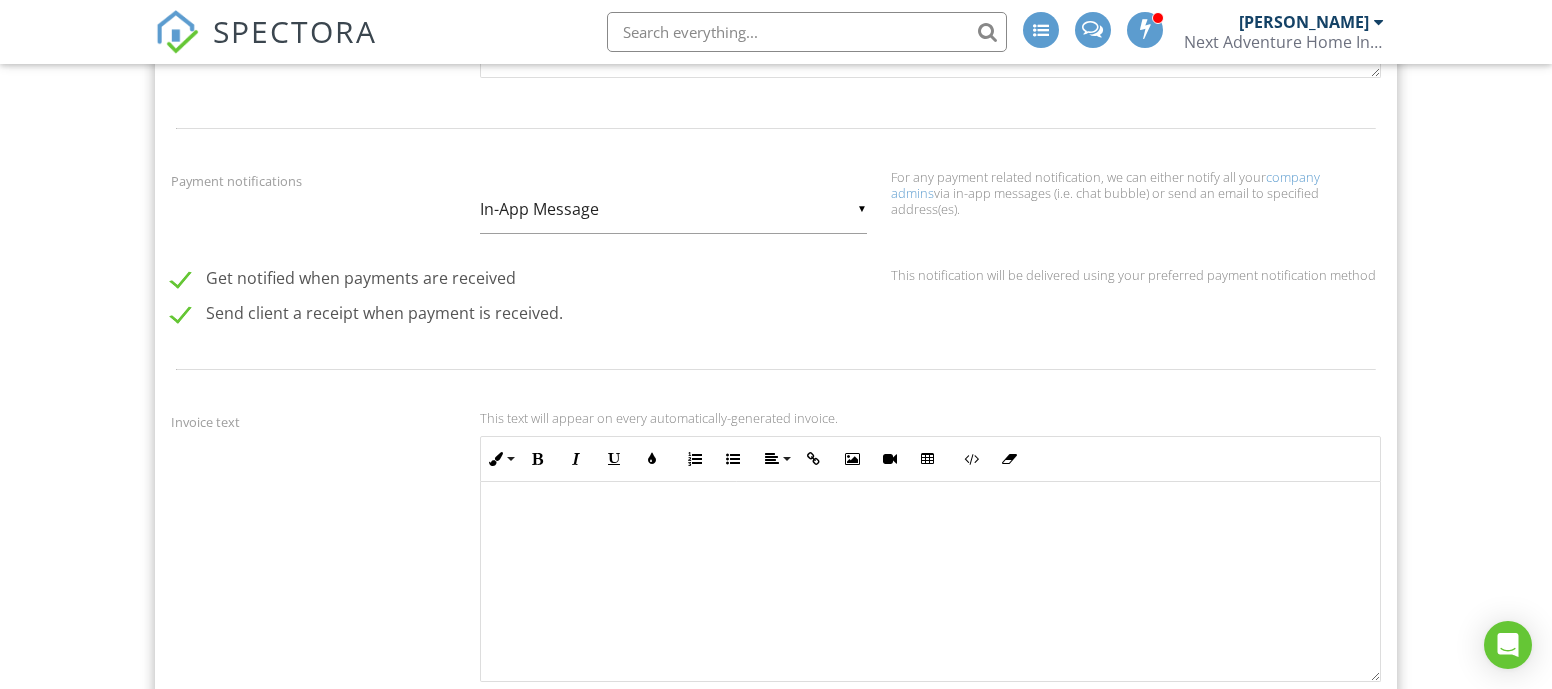 scroll, scrollTop: 1545, scrollLeft: 0, axis: vertical 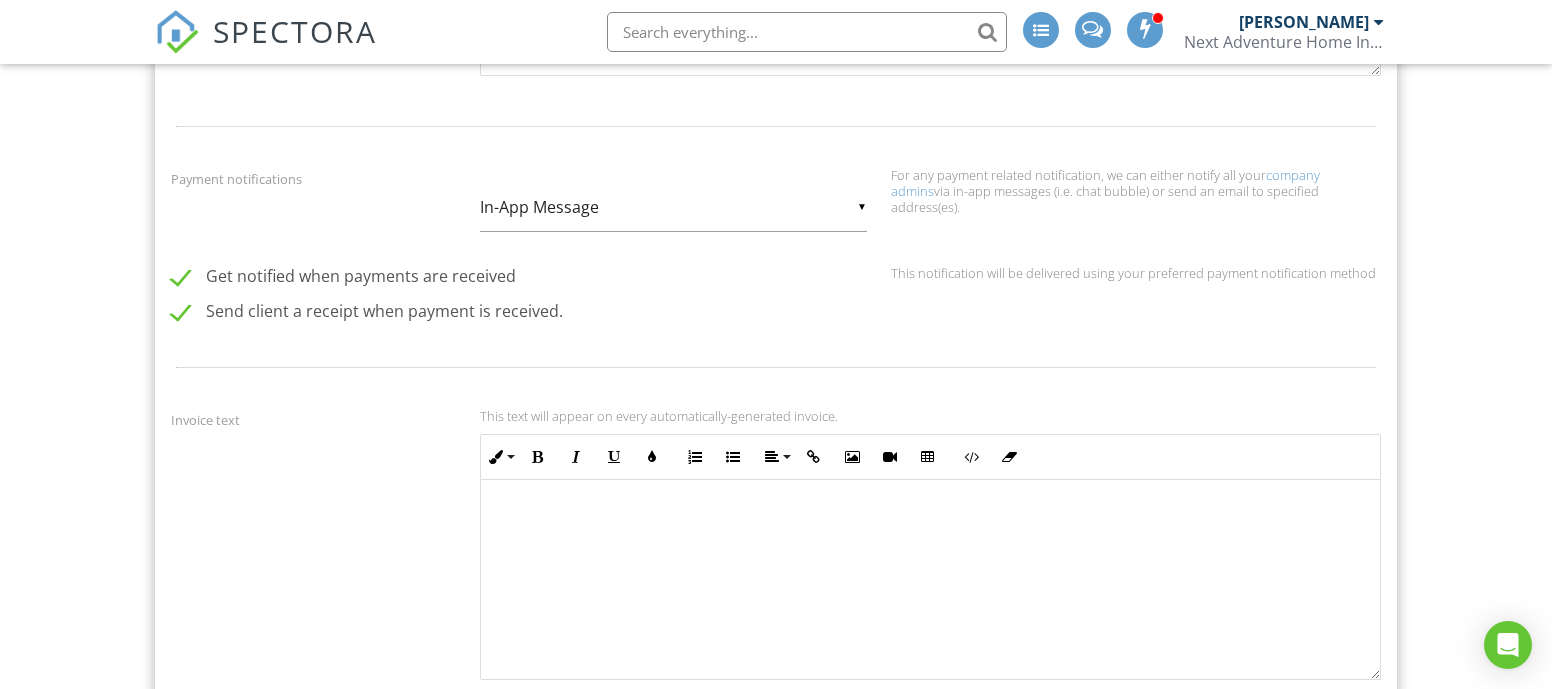 click on "Get notified when payments are received" at bounding box center (343, 279) 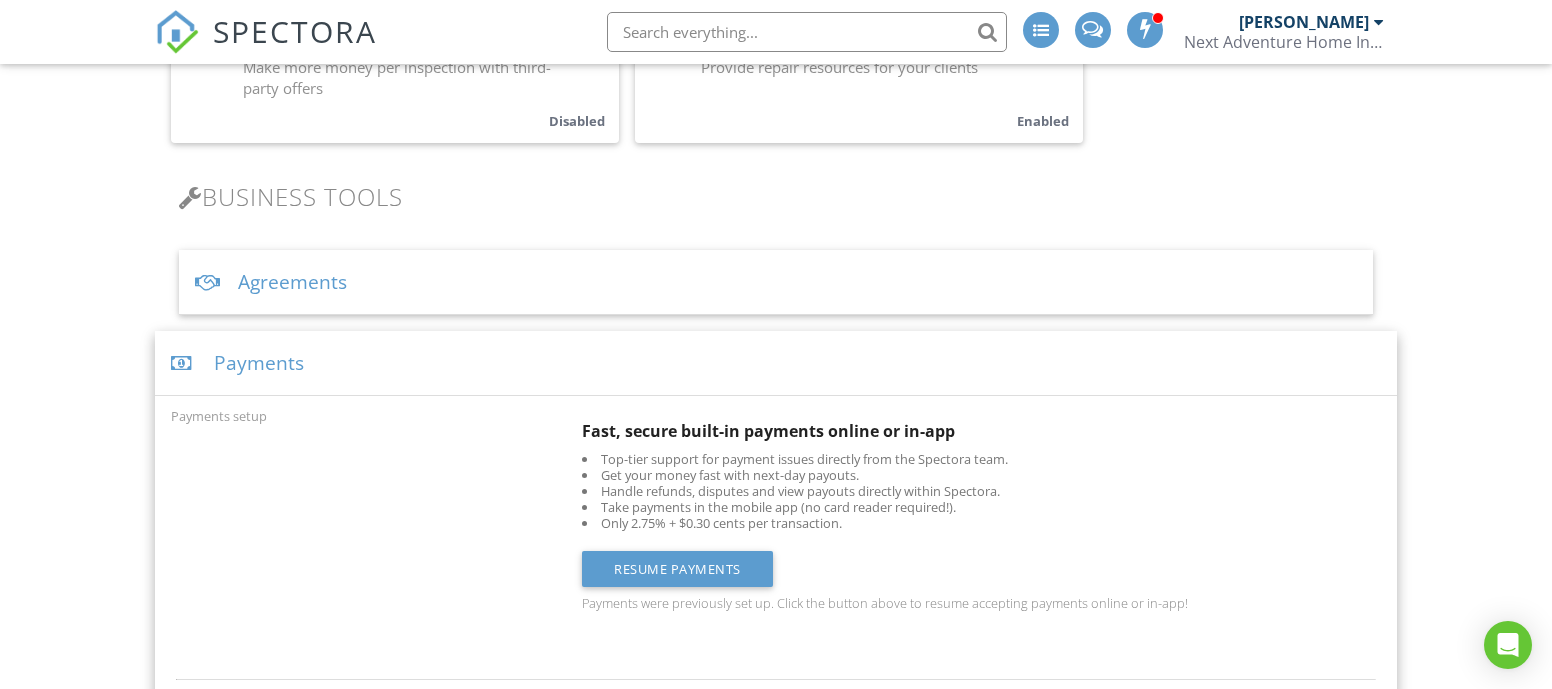 scroll, scrollTop: 525, scrollLeft: 0, axis: vertical 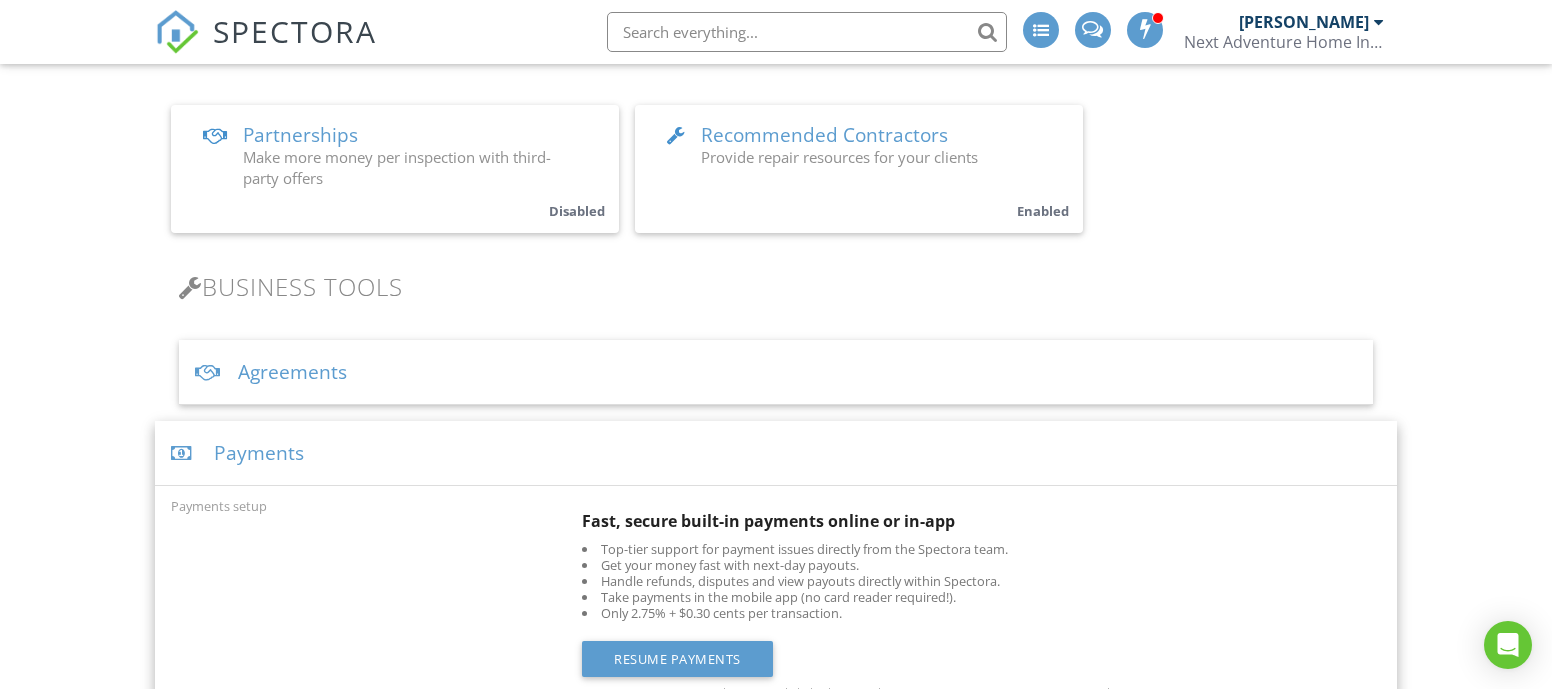 click on "Payments" at bounding box center (776, 453) 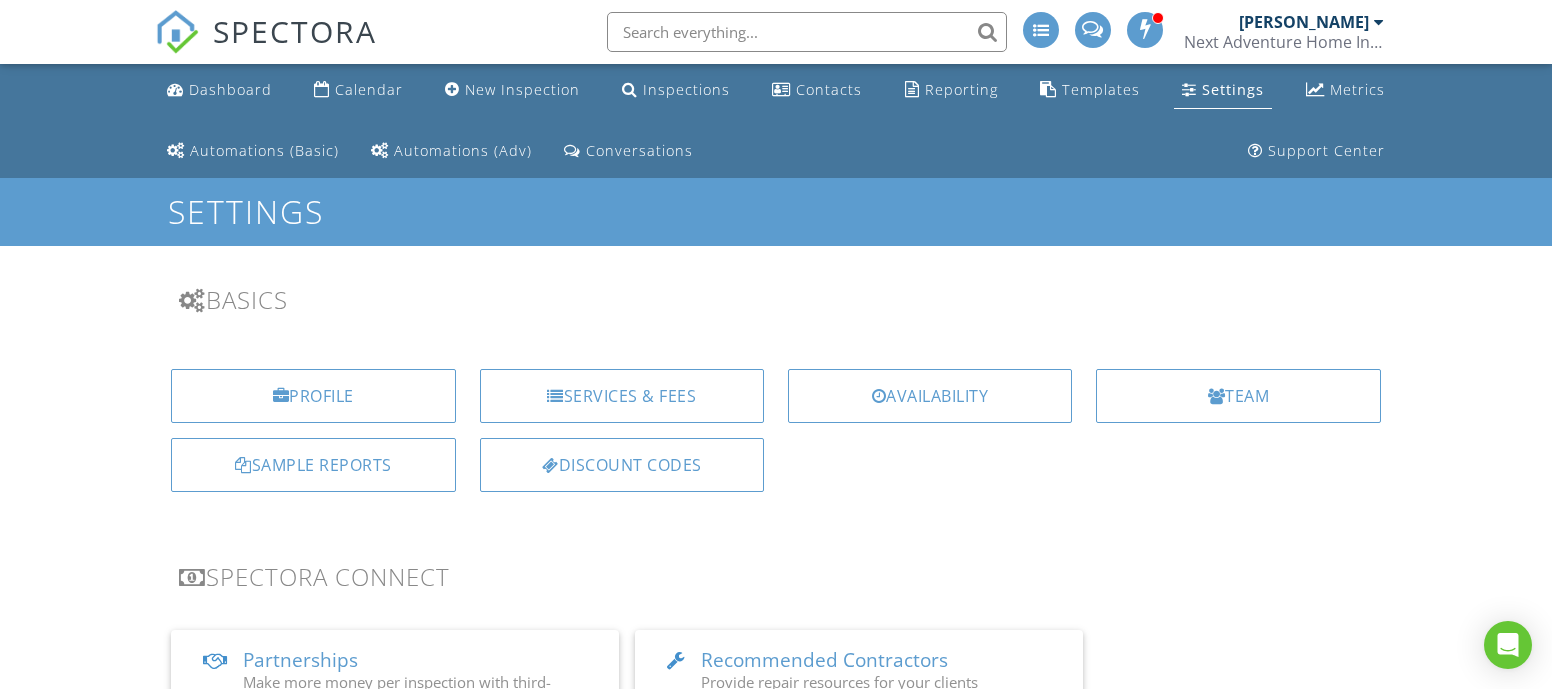 scroll, scrollTop: 0, scrollLeft: 0, axis: both 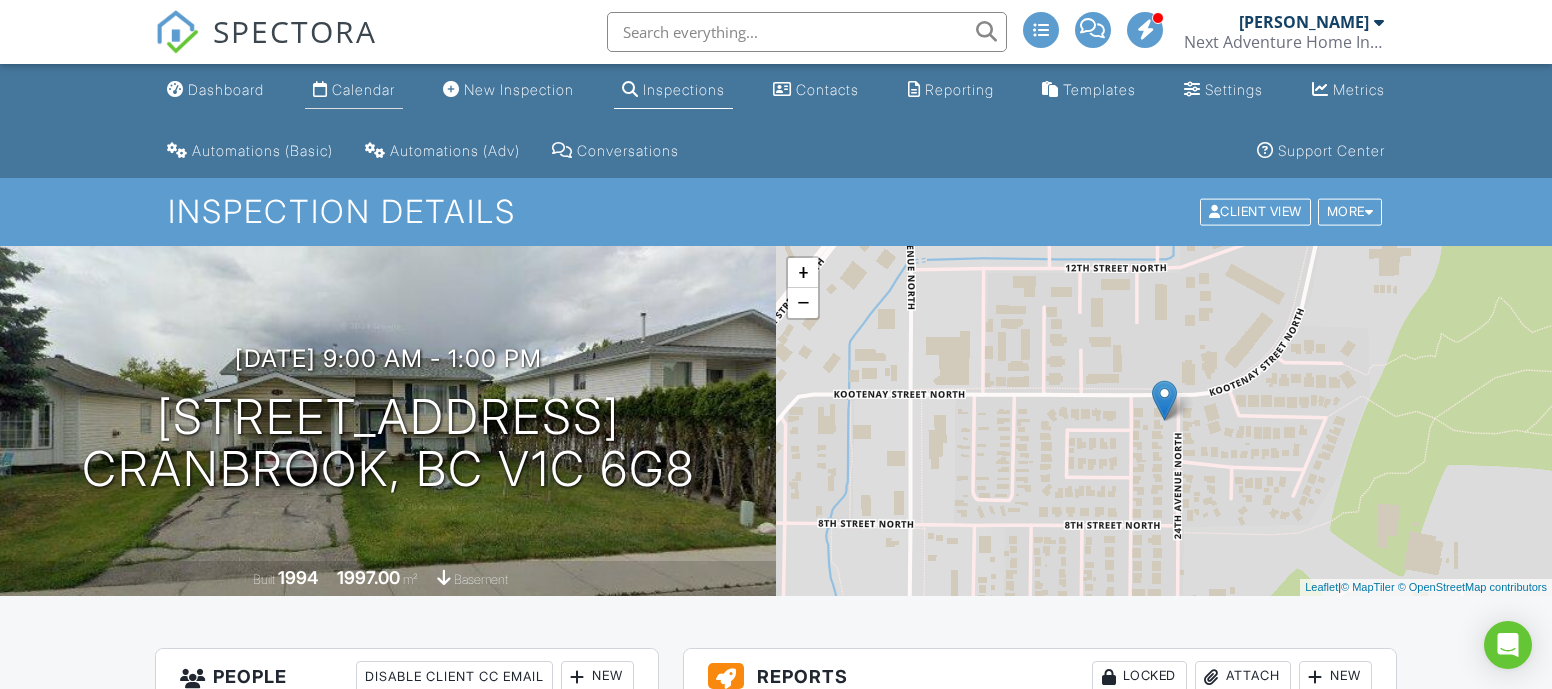 click on "Calendar" at bounding box center [354, 90] 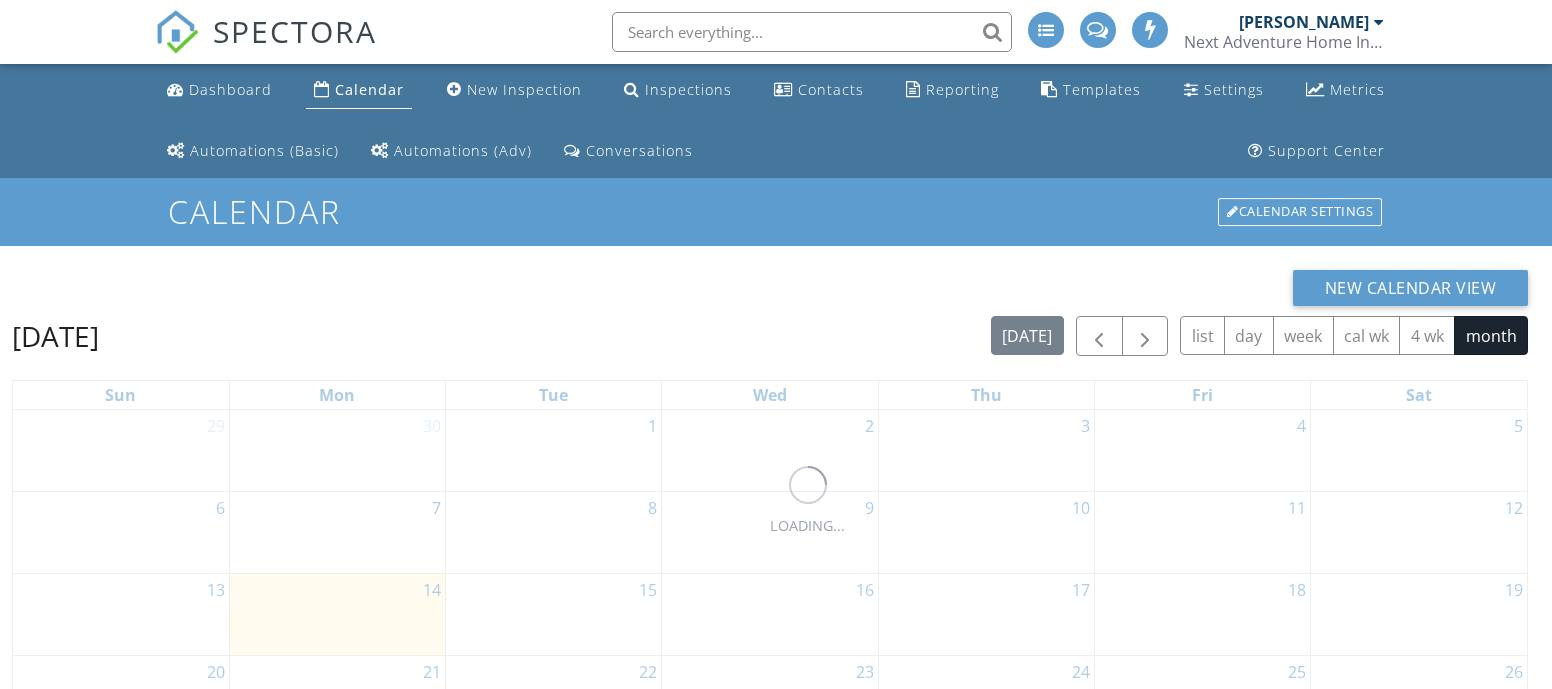 scroll, scrollTop: 0, scrollLeft: 0, axis: both 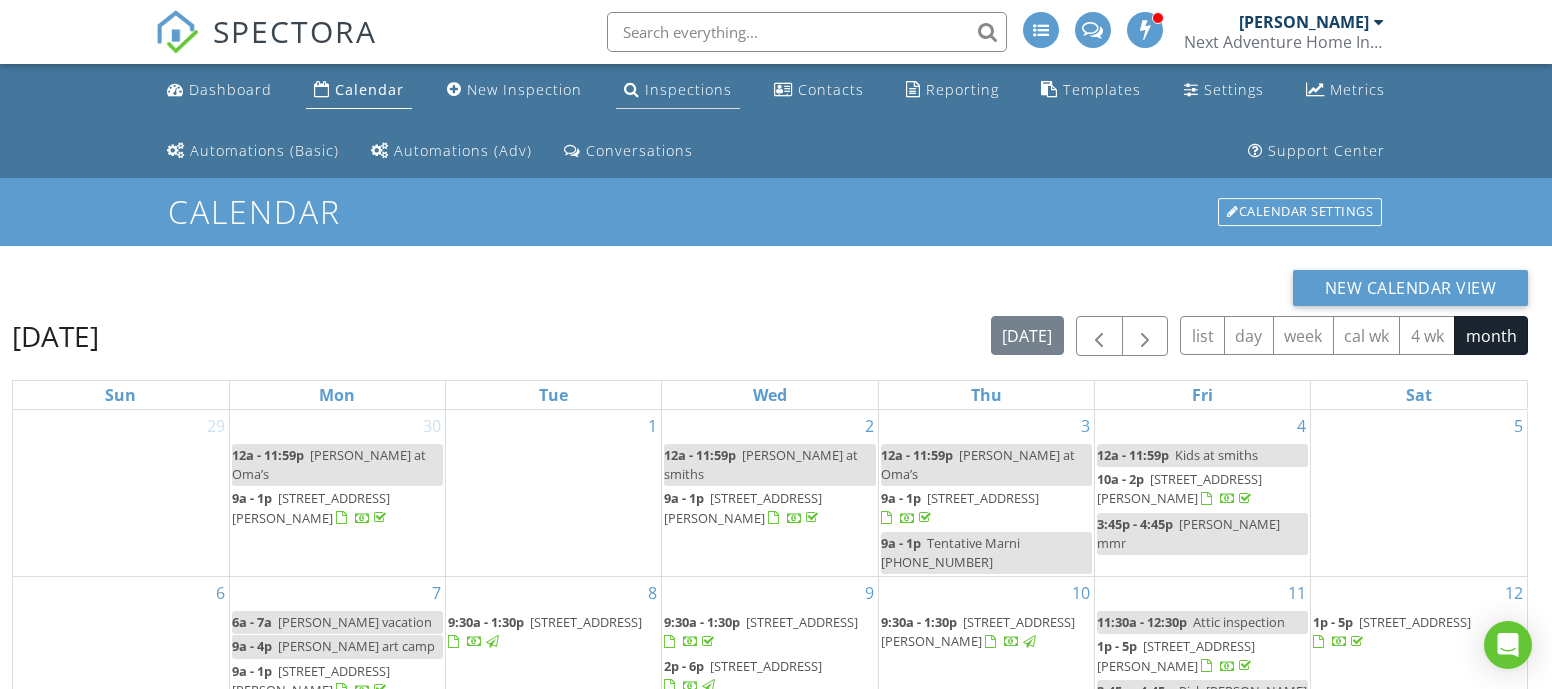 click on "Inspections" at bounding box center [688, 89] 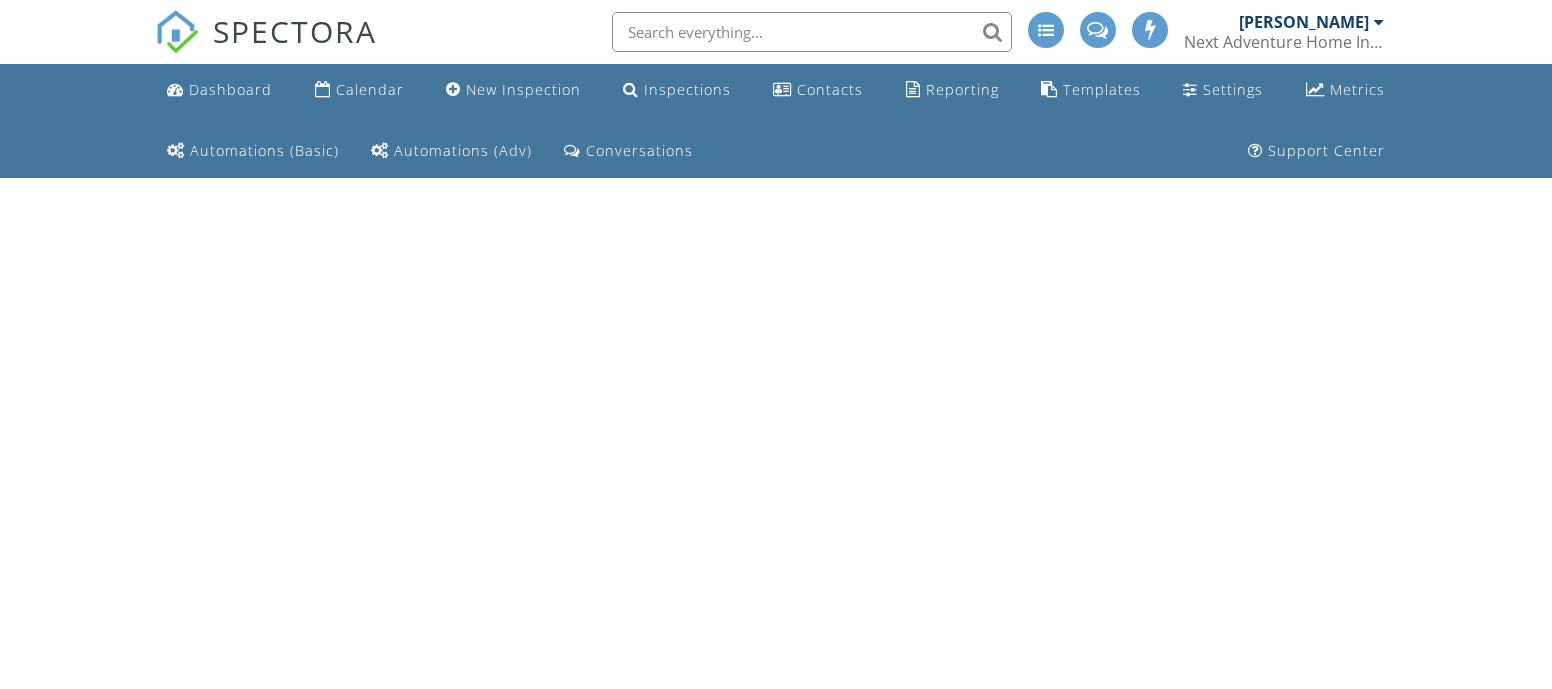 scroll, scrollTop: 0, scrollLeft: 0, axis: both 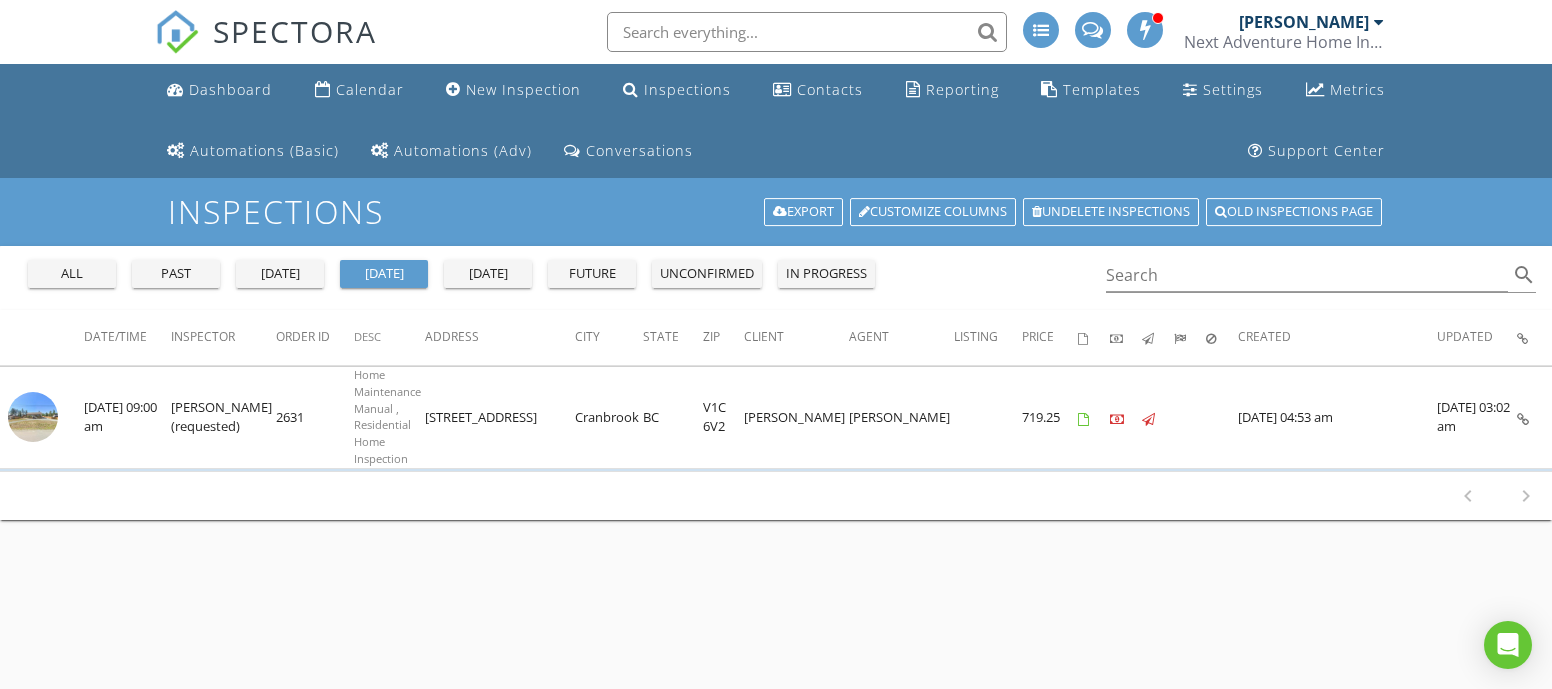 click on "all" at bounding box center (72, 274) 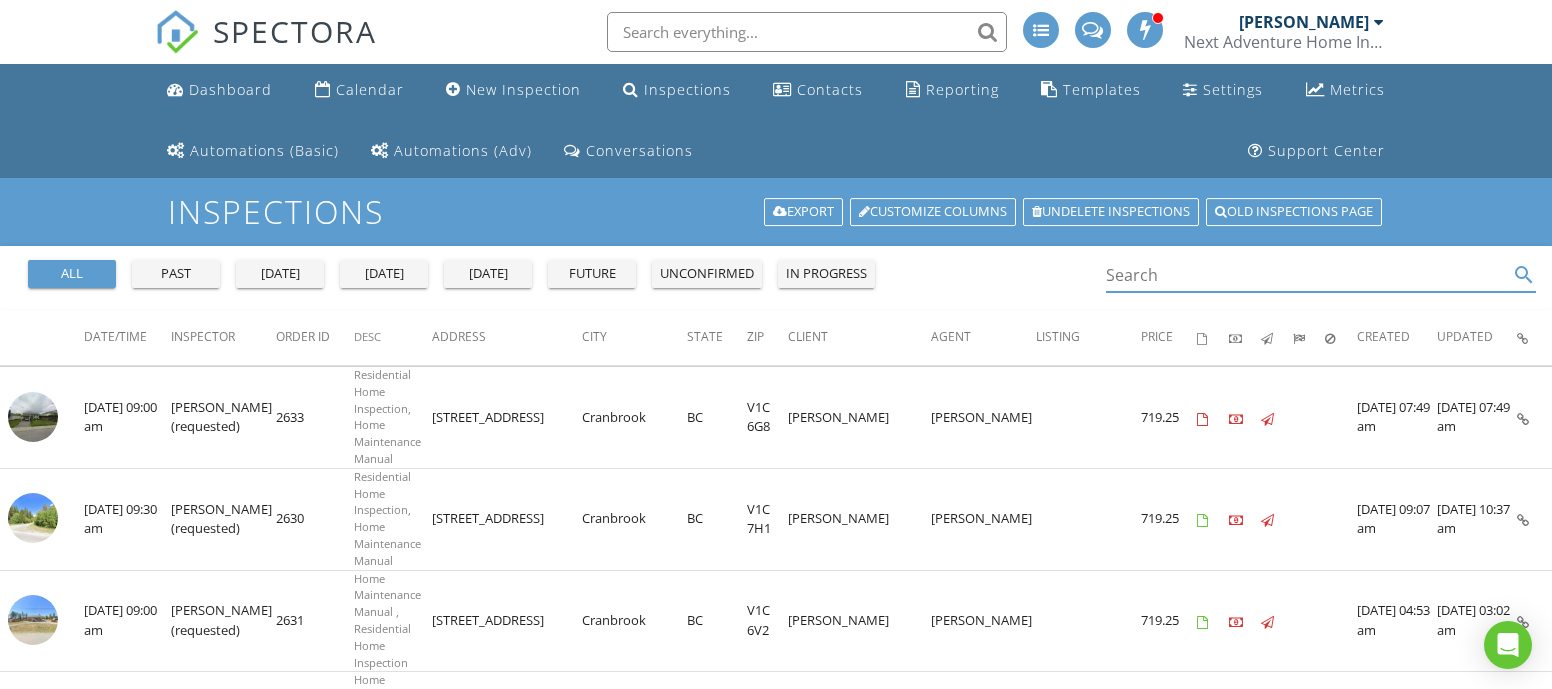 click at bounding box center [1307, 275] 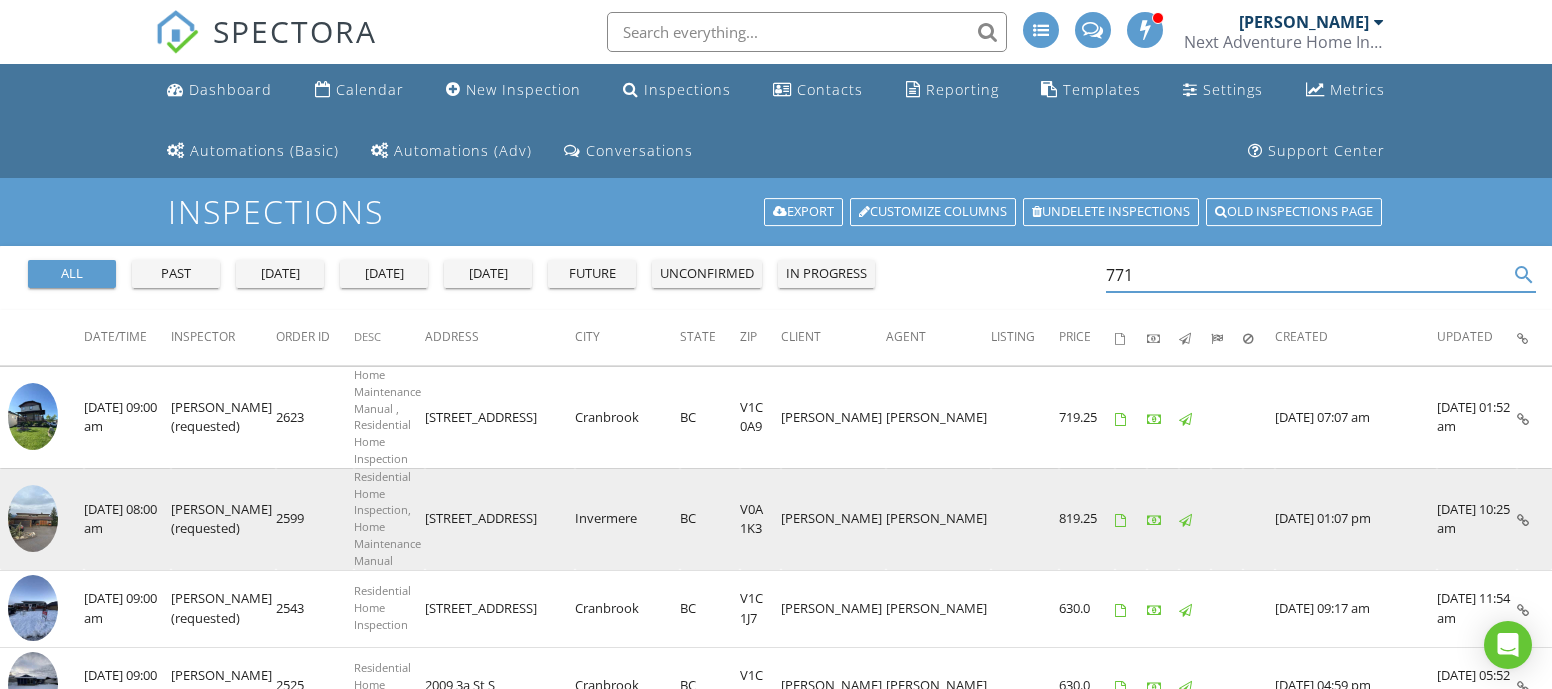 type on "771" 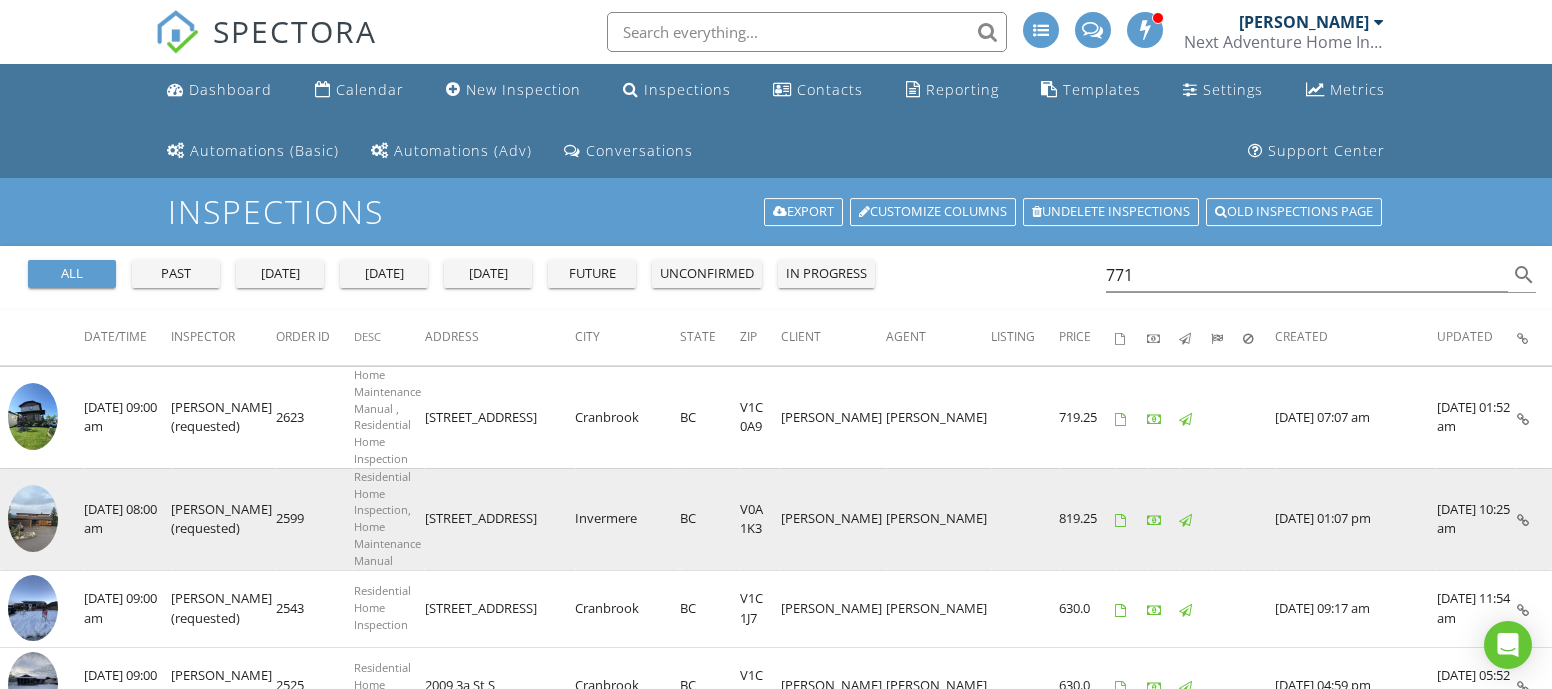 click at bounding box center (33, 518) 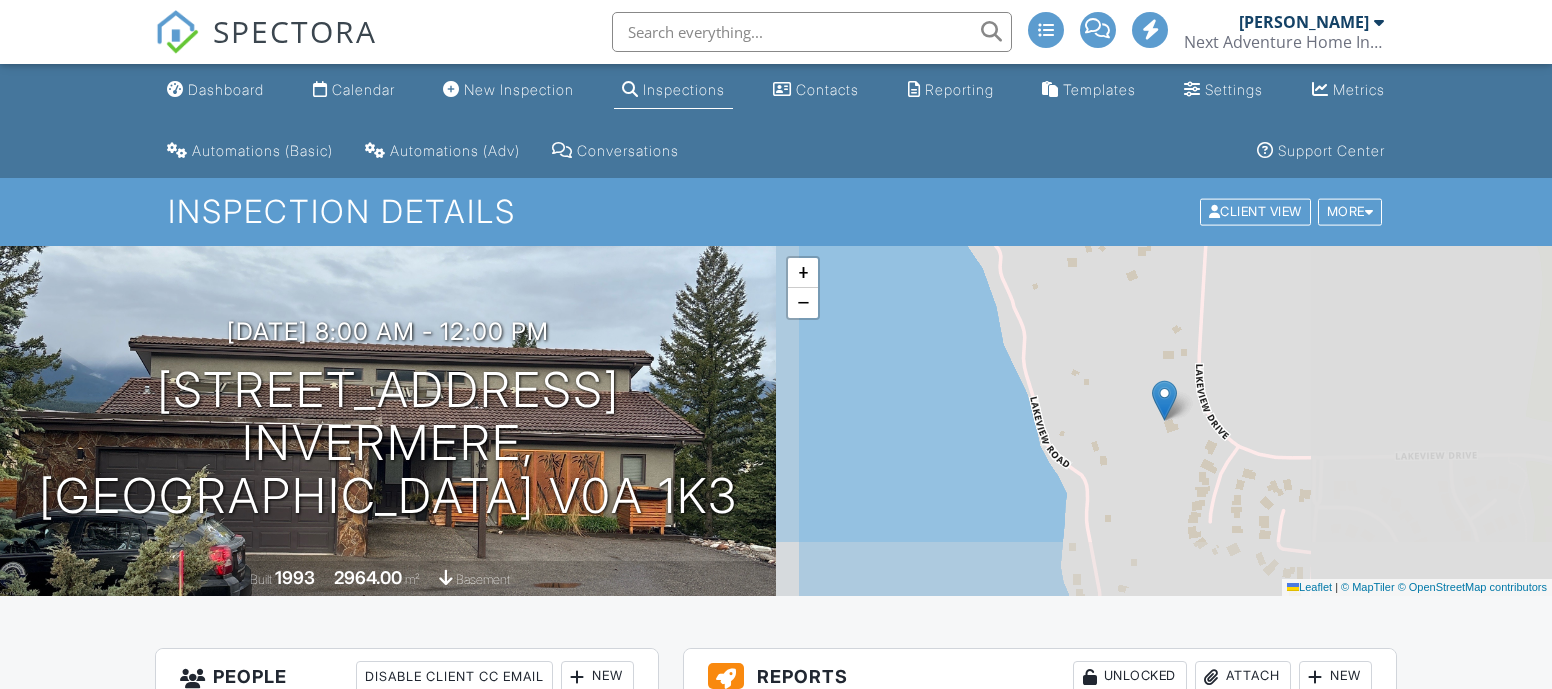 scroll, scrollTop: 567, scrollLeft: 0, axis: vertical 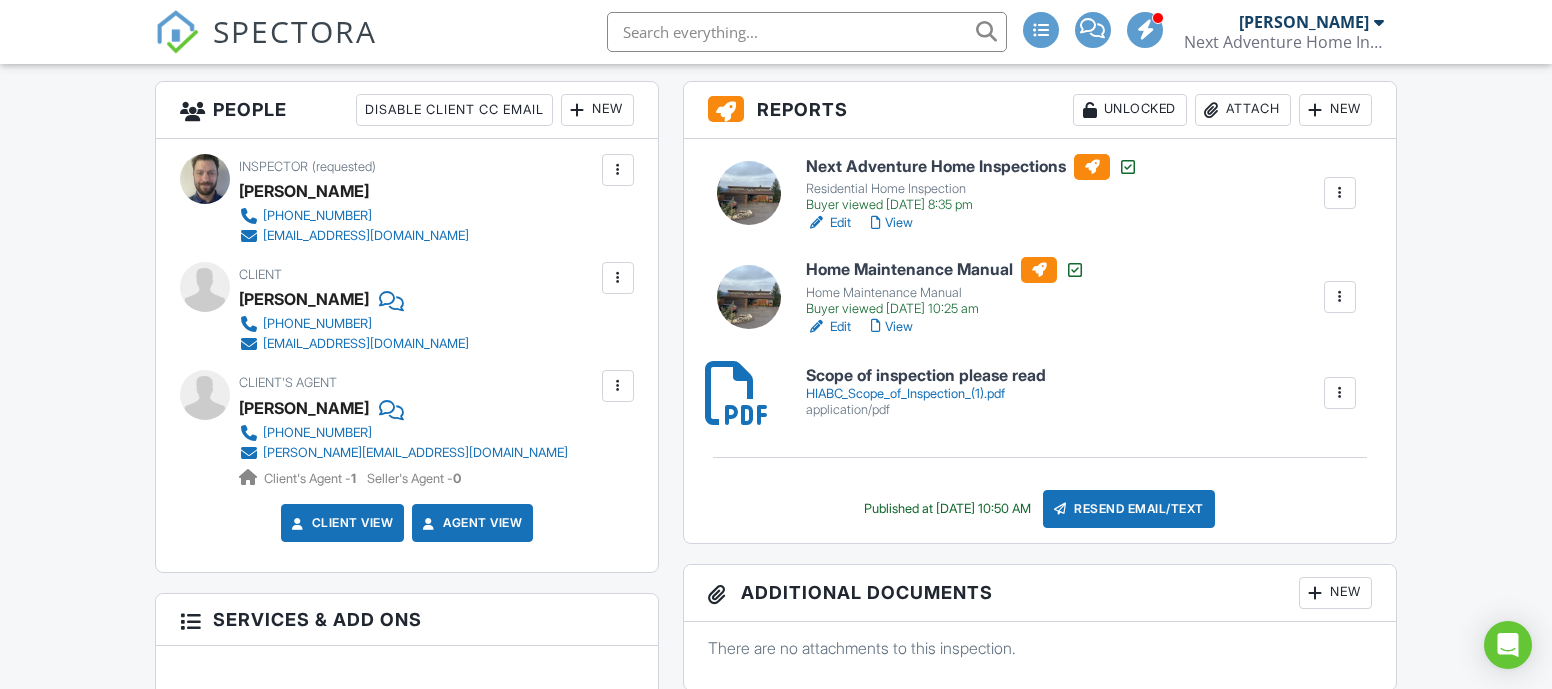 click on "View" at bounding box center (892, 223) 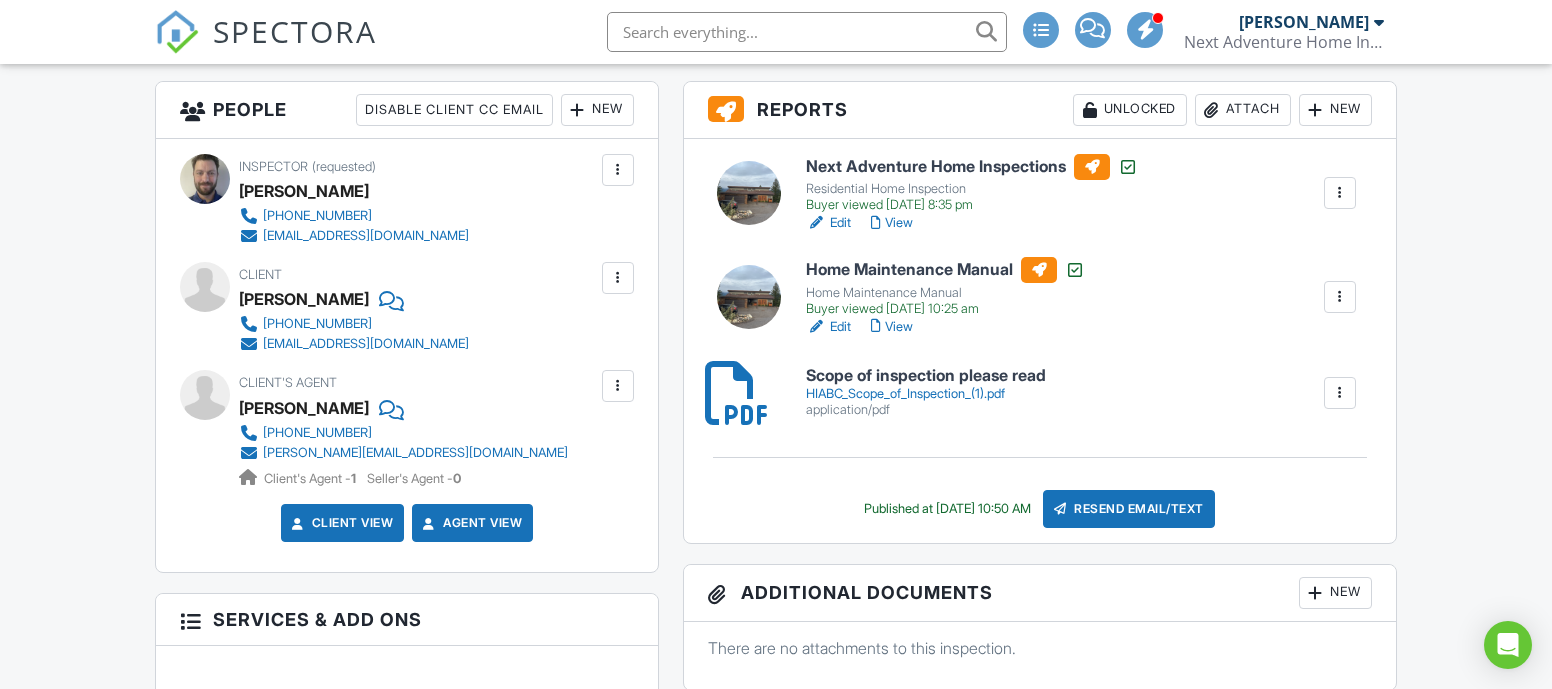 click on "View" at bounding box center (892, 223) 